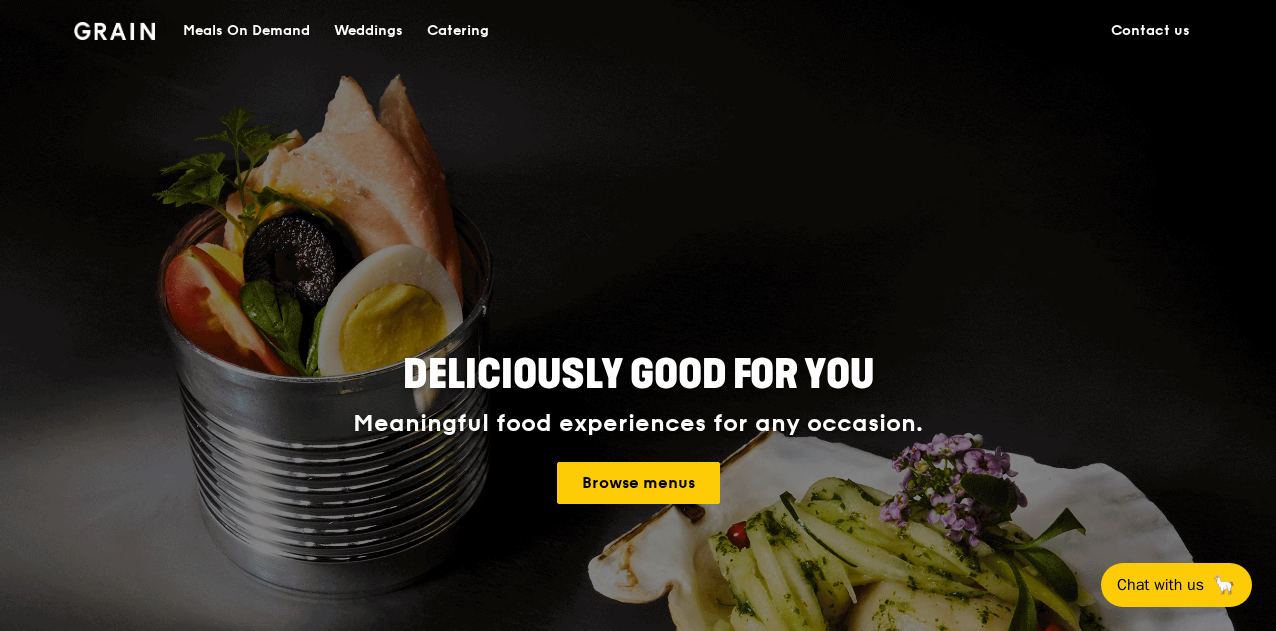 scroll, scrollTop: 0, scrollLeft: 0, axis: both 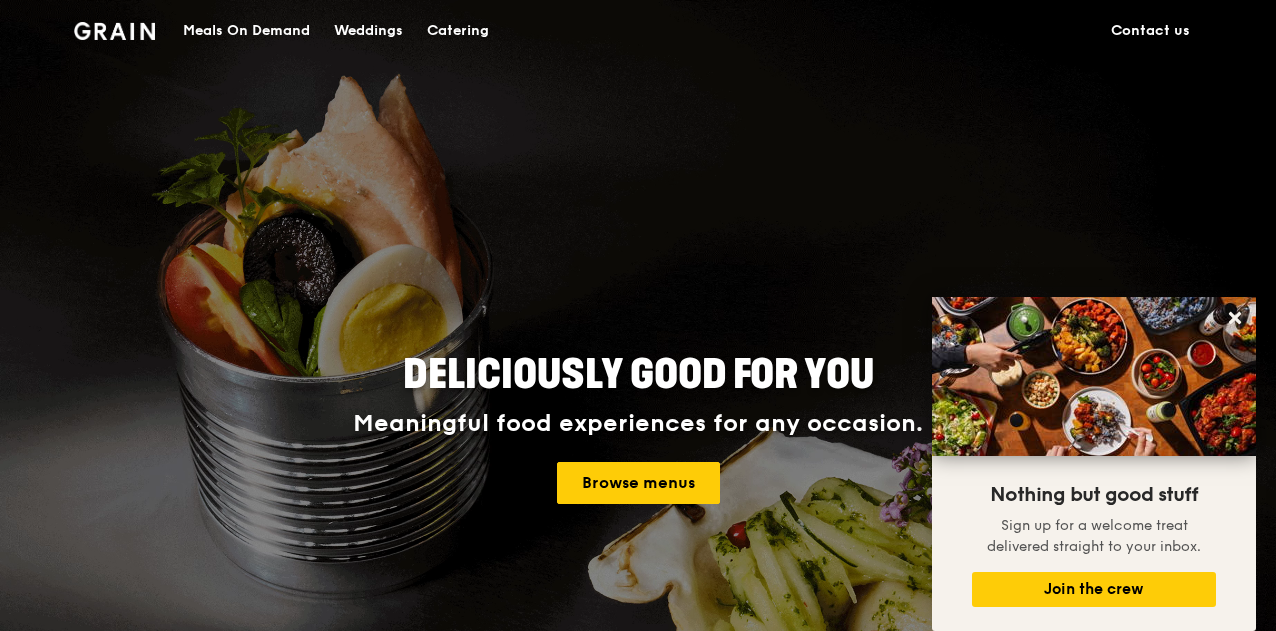 click on "Catering" at bounding box center [458, 31] 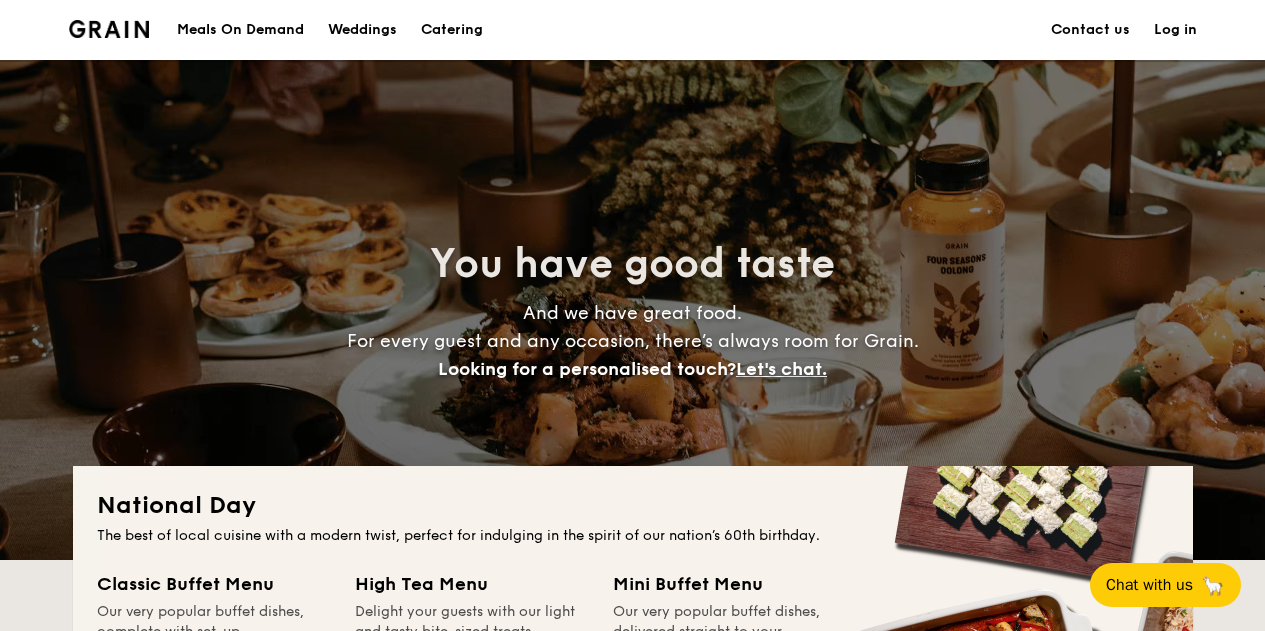 scroll, scrollTop: 0, scrollLeft: 0, axis: both 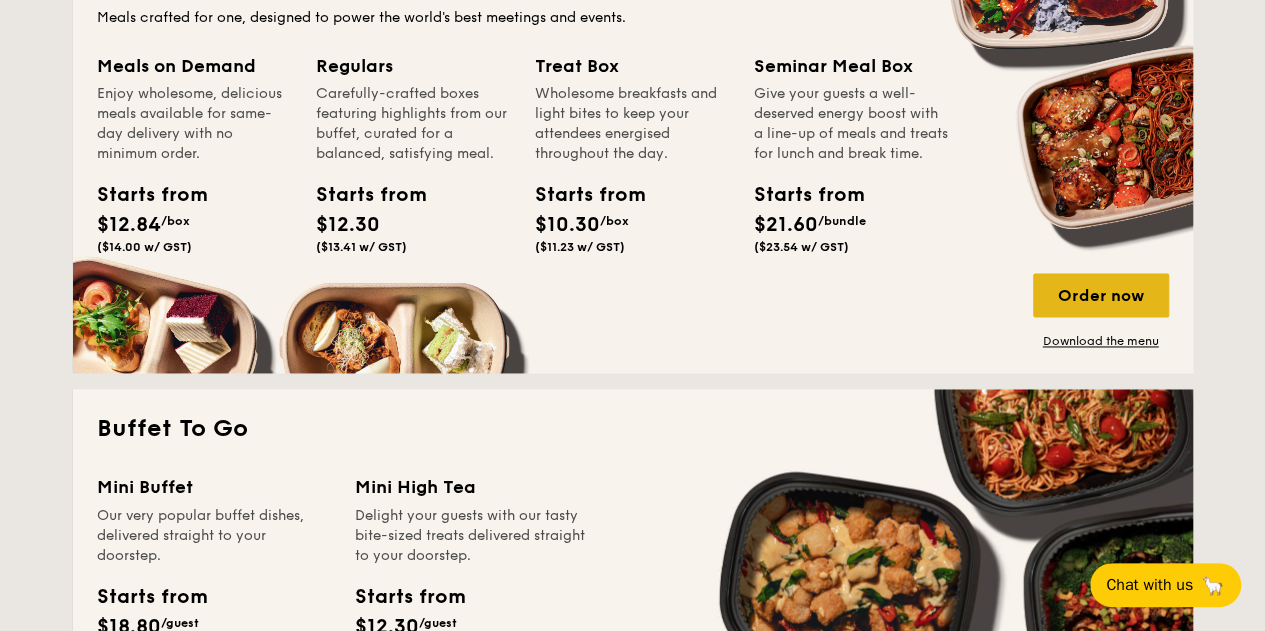 click on "Order now" at bounding box center (1101, 295) 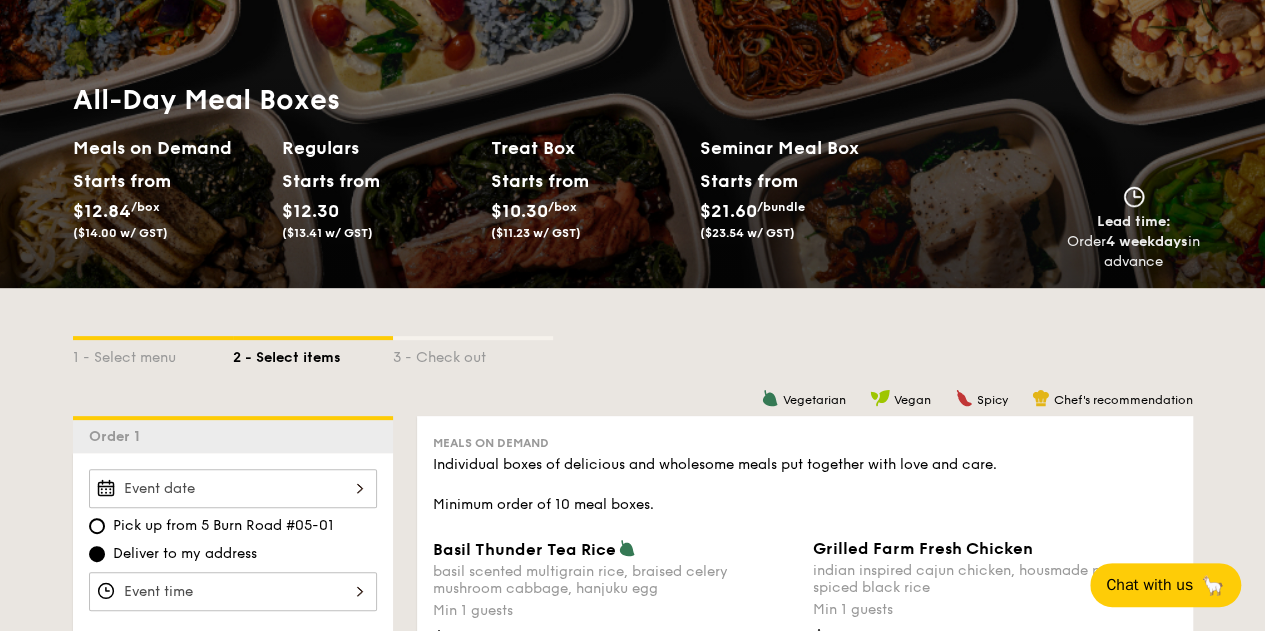scroll, scrollTop: 400, scrollLeft: 0, axis: vertical 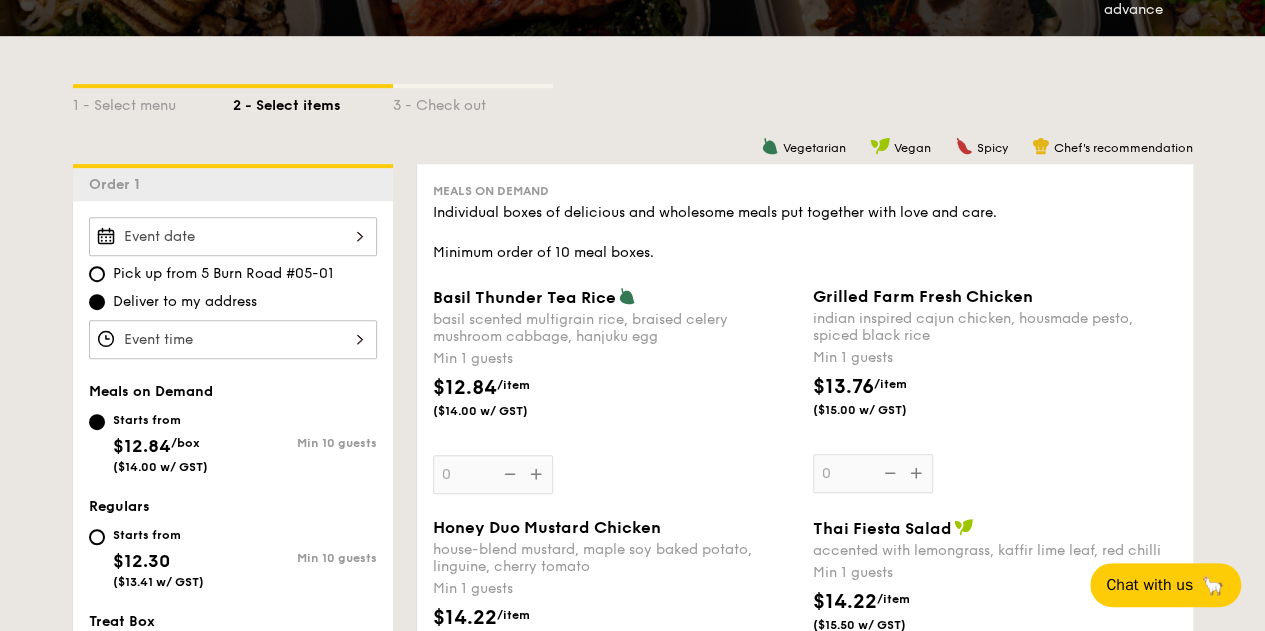 click on "Grilled Farm Fresh Chicken" at bounding box center (923, 296) 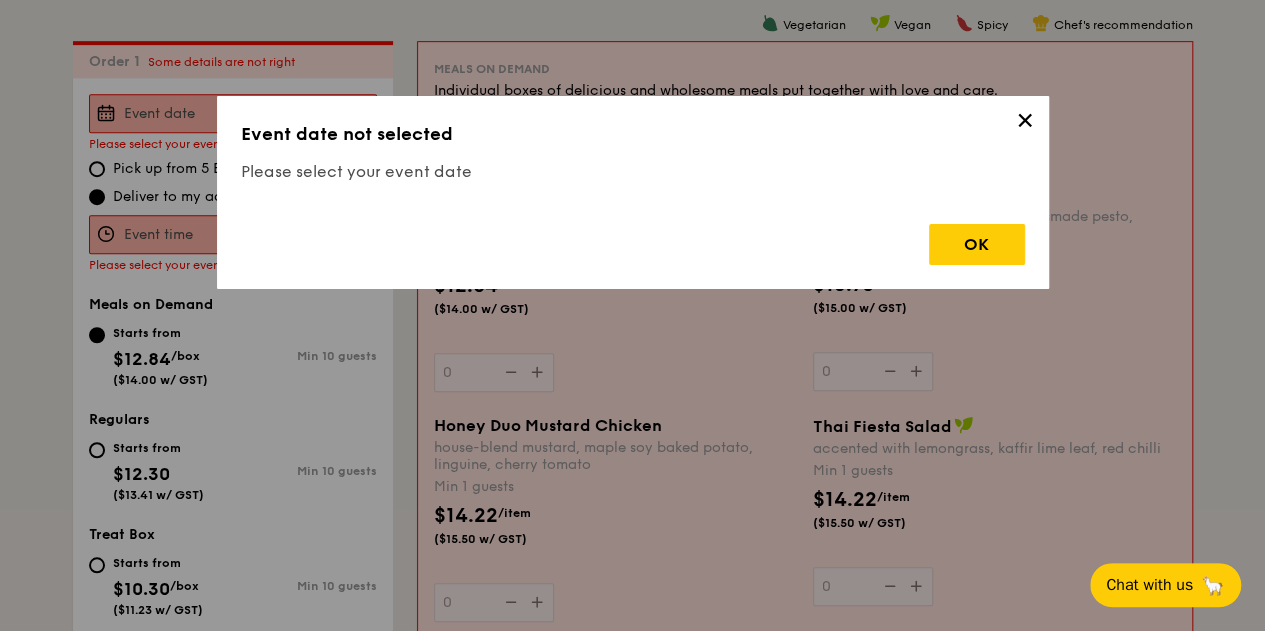scroll, scrollTop: 534, scrollLeft: 0, axis: vertical 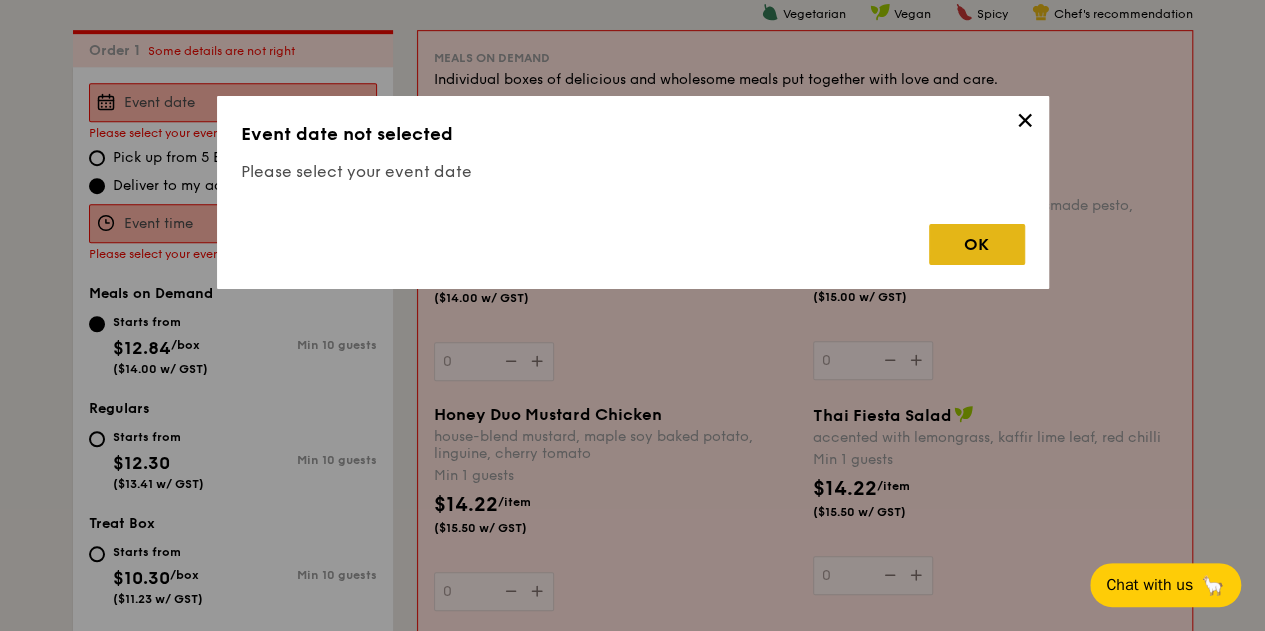 click on "OK" at bounding box center (977, 244) 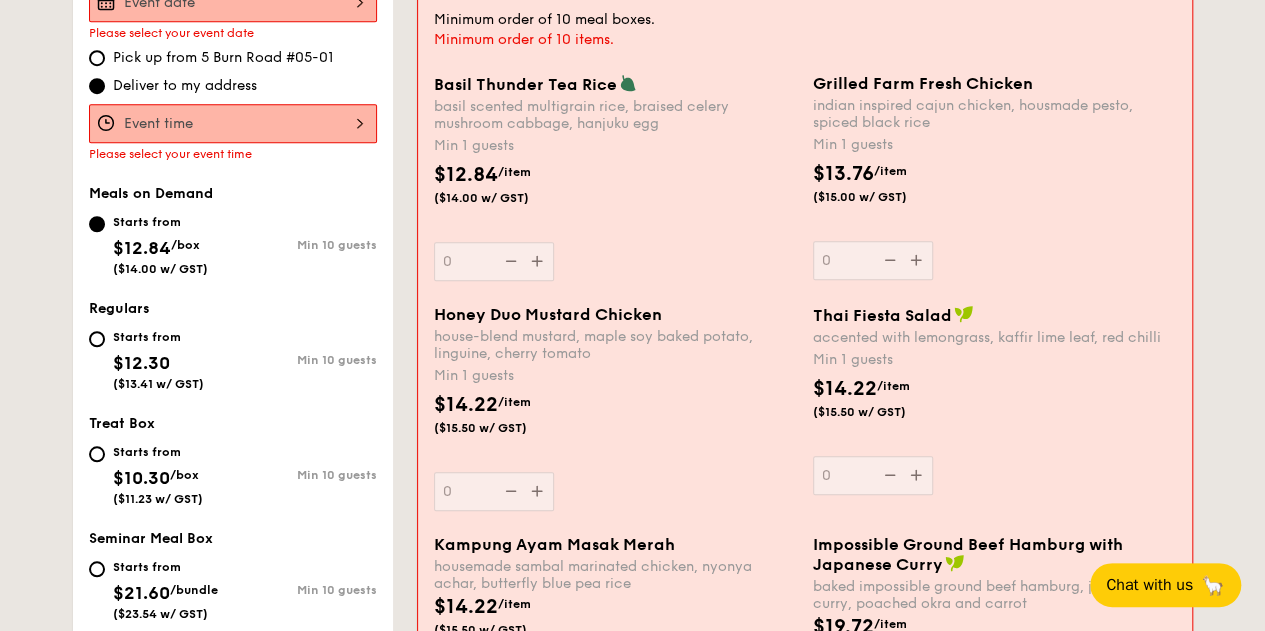 scroll, scrollTop: 534, scrollLeft: 0, axis: vertical 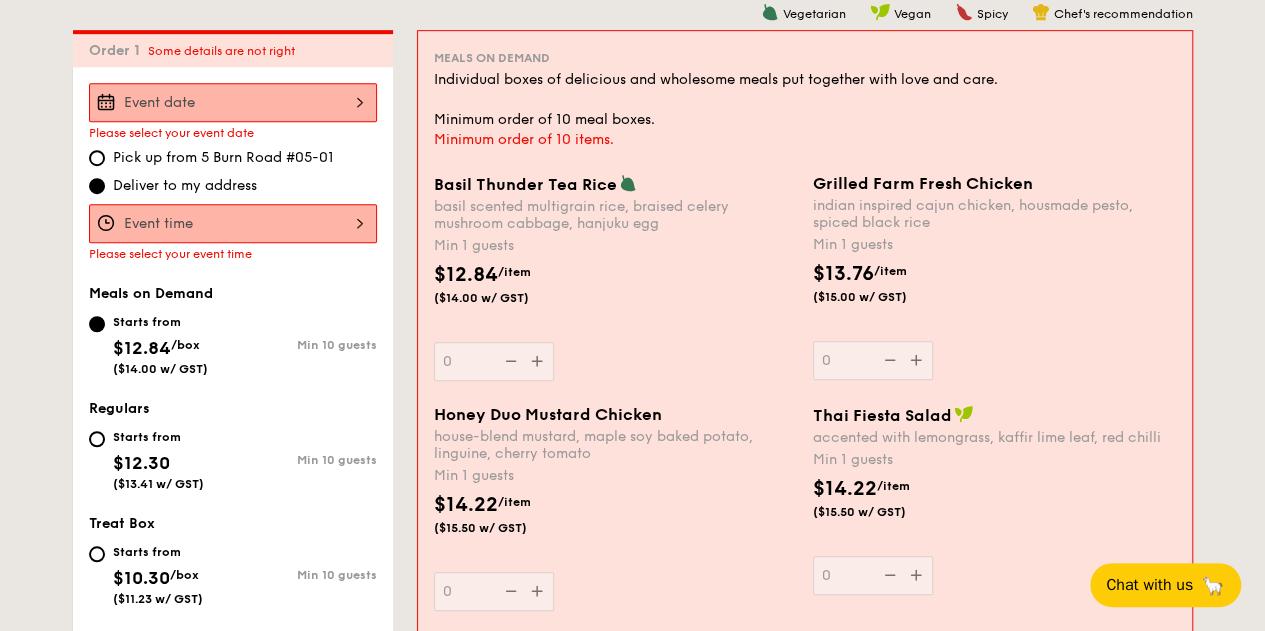 click on "Grilled Farm Fresh Chicken" at bounding box center [923, 183] 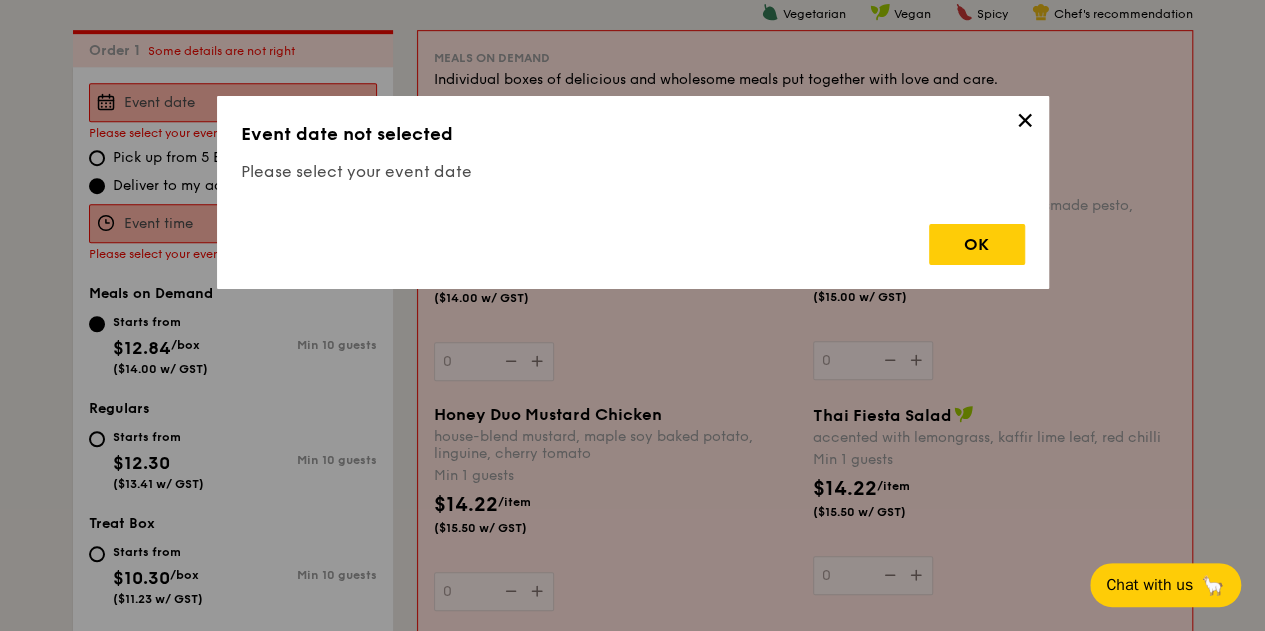 click on "Please select your event date" at bounding box center [633, 172] 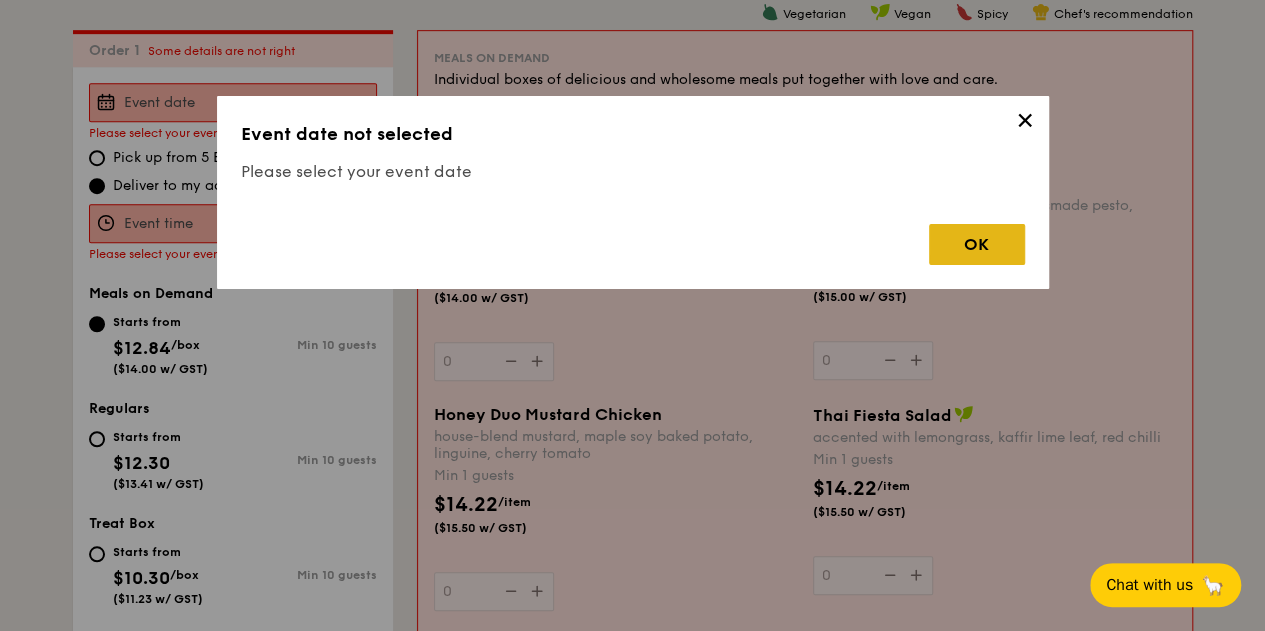 click on "OK" at bounding box center (977, 244) 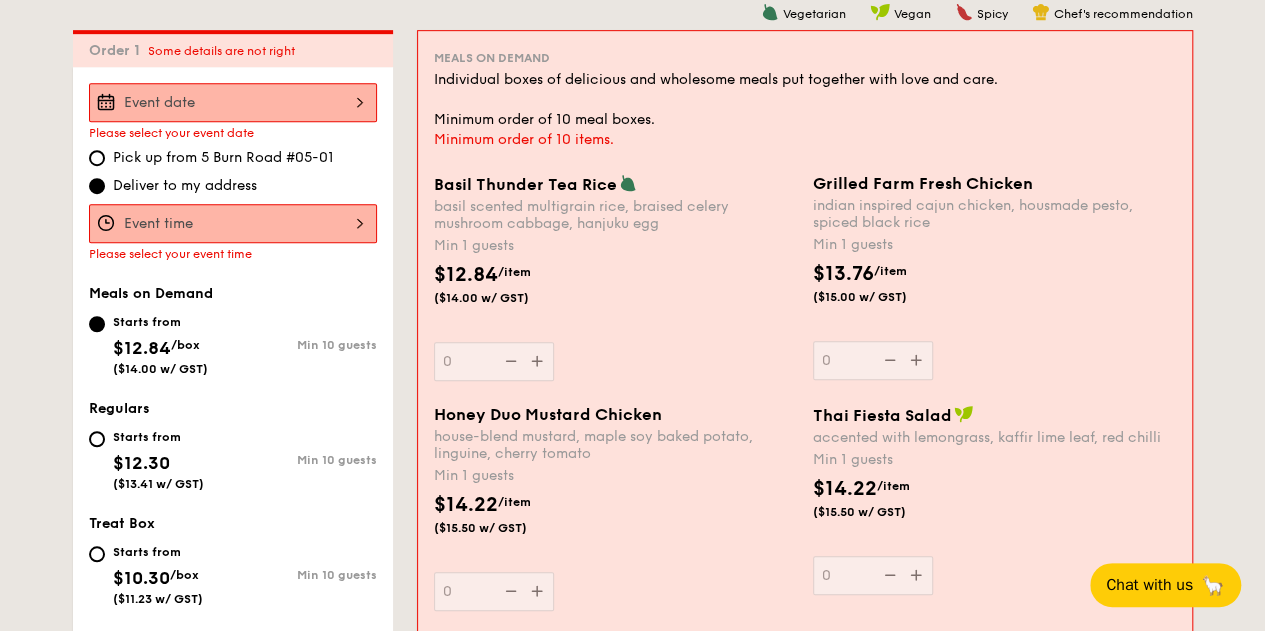 click on "Meals on Demand
Individual boxes of delicious and wholesome meals put together with love and care. Minimum order of 10 meal boxes. Minimum order of 10 items. Basil Thunder Tea Rice basil scented multigrain rice, braised celery mushroom cabbage, hanjuku egg
Min 1 guests
$12.84
/item
($14.00 w/ GST)
0 Grilled Farm Fresh Chicken indian inspired cajun chicken, housmade pesto, spiced black rice
Min 1 guests
$13.76
/item
($15.00 w/ GST)
0 Honey Duo Mustard Chicken house-blend mustard, maple soy baked potato, linguine, cherry tomato
Min 1 guests
$14.22
/item
($15.50 w/ GST)
0 Thai Fiesta Salad accented with lemongrass, kaffir lime leaf, red chilli
Min 1 guests
$14.22
/item
($15.50 w/ GST)
0 Kampung Ayam Masak Merah 0 0 0" at bounding box center [805, 567] 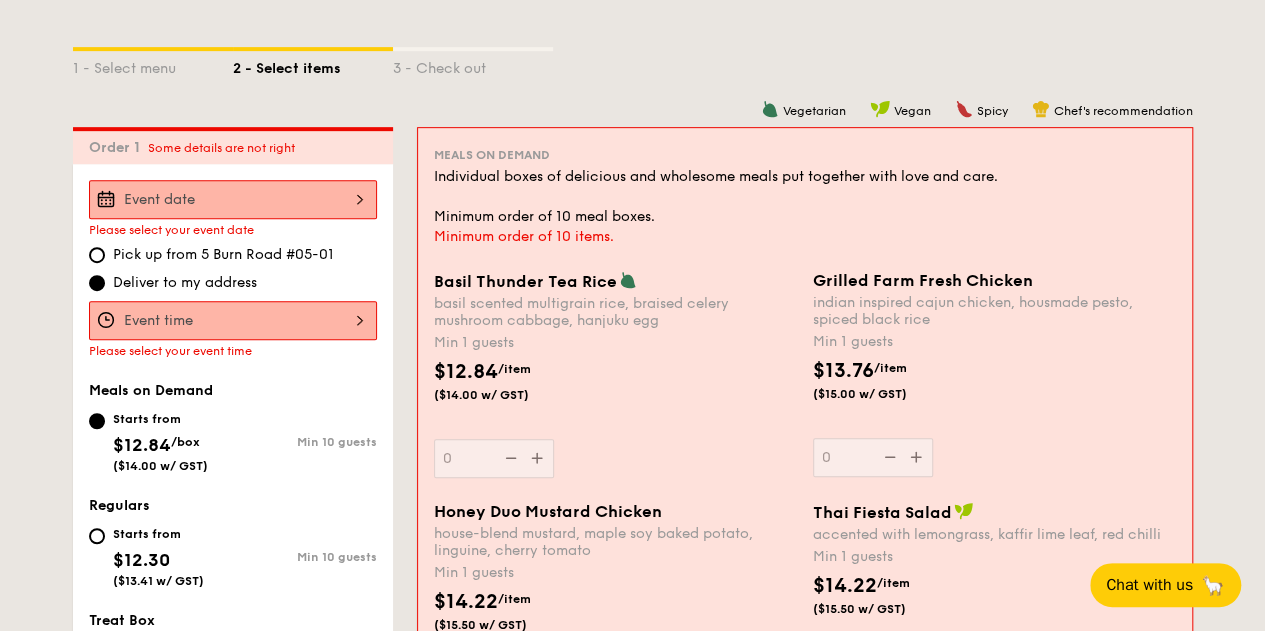 scroll, scrollTop: 500, scrollLeft: 0, axis: vertical 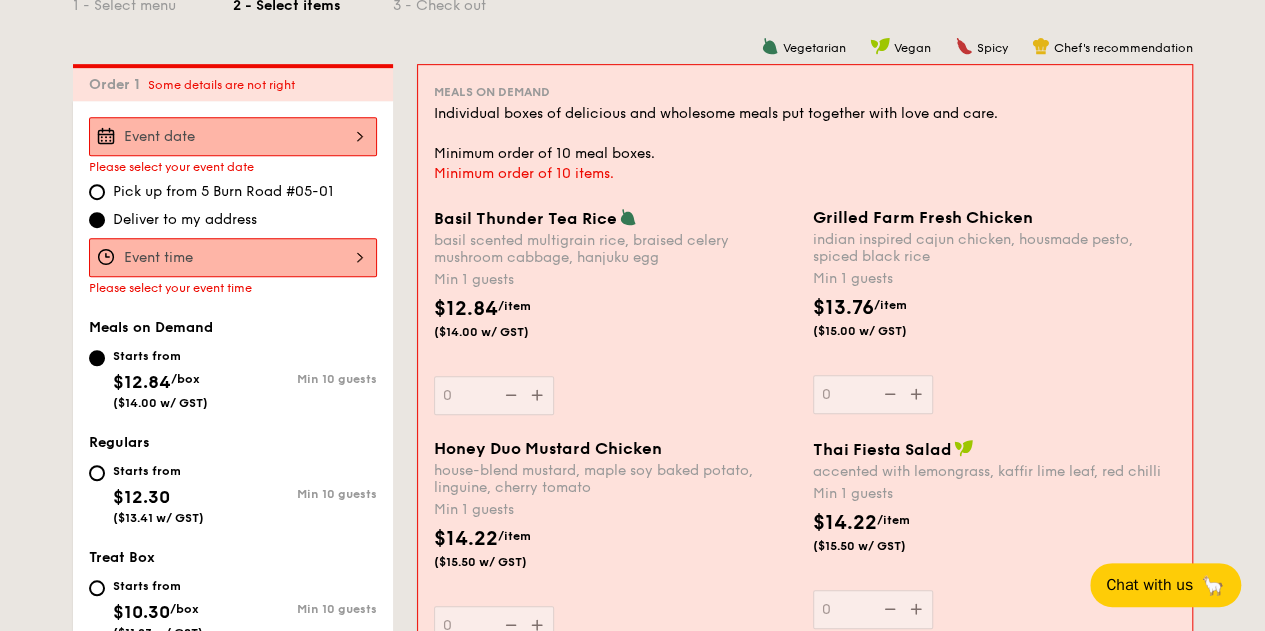 click on "Grilled Farm Fresh Chicken indian inspired cajun chicken, housmade pesto, spiced black rice
Min 1 guests
$13.76
/item
($15.00 w/ GST)
0" at bounding box center (994, 311) 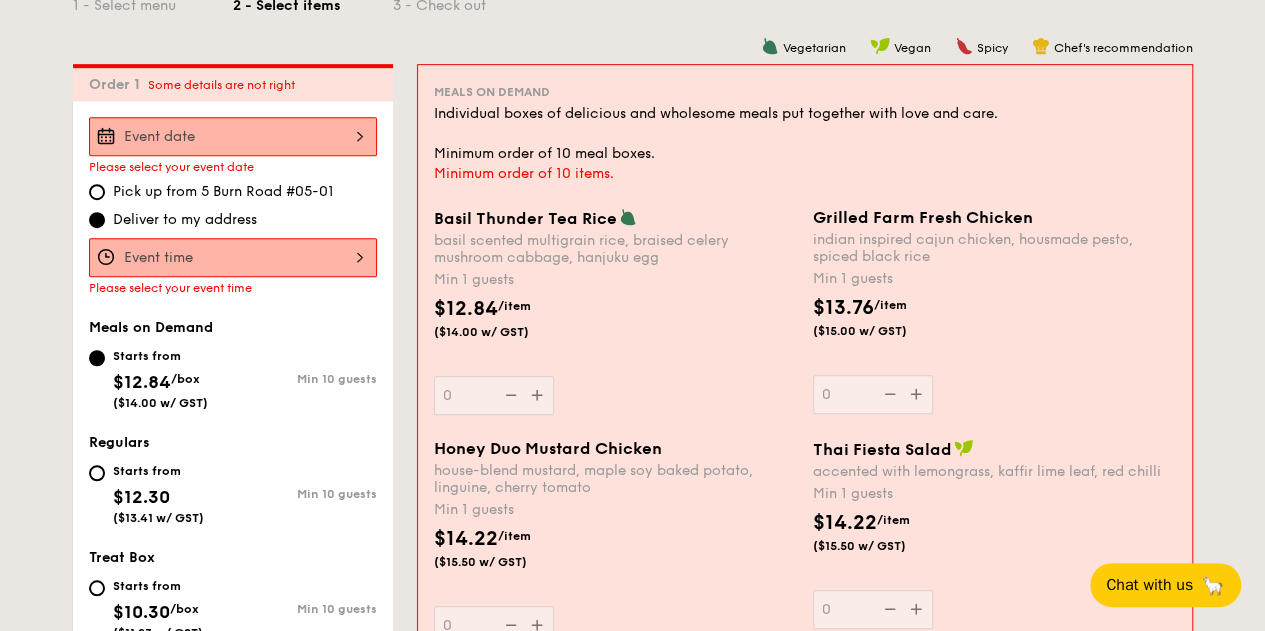 click on "0" at bounding box center [873, 394] 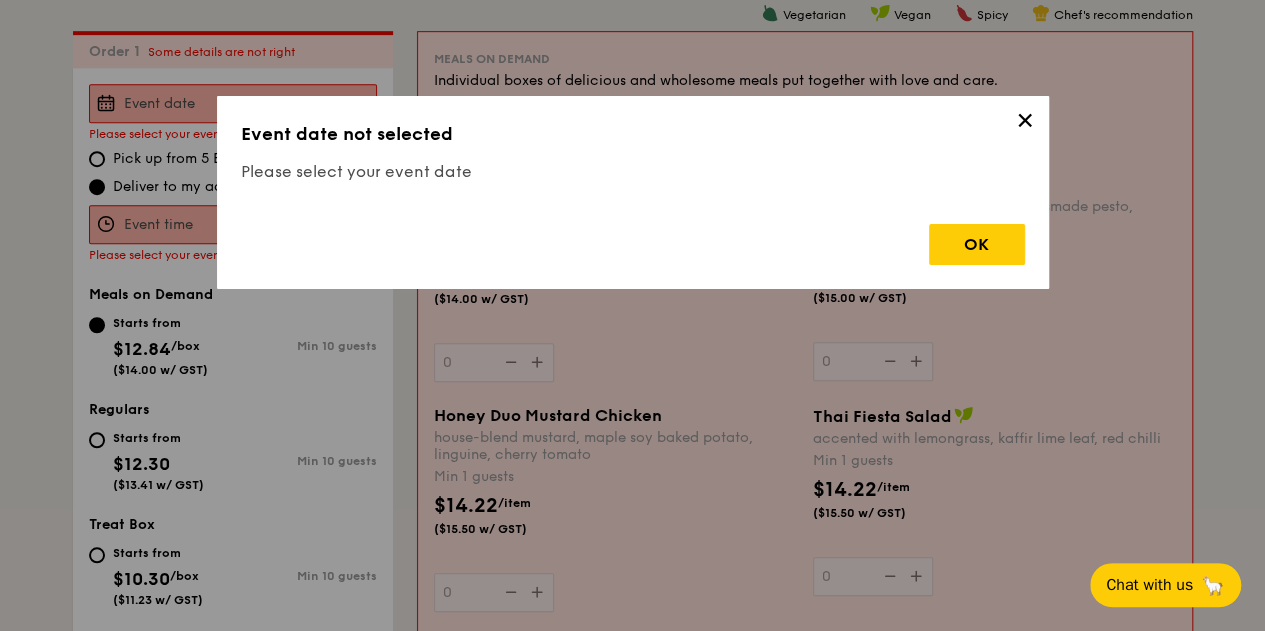 scroll, scrollTop: 534, scrollLeft: 0, axis: vertical 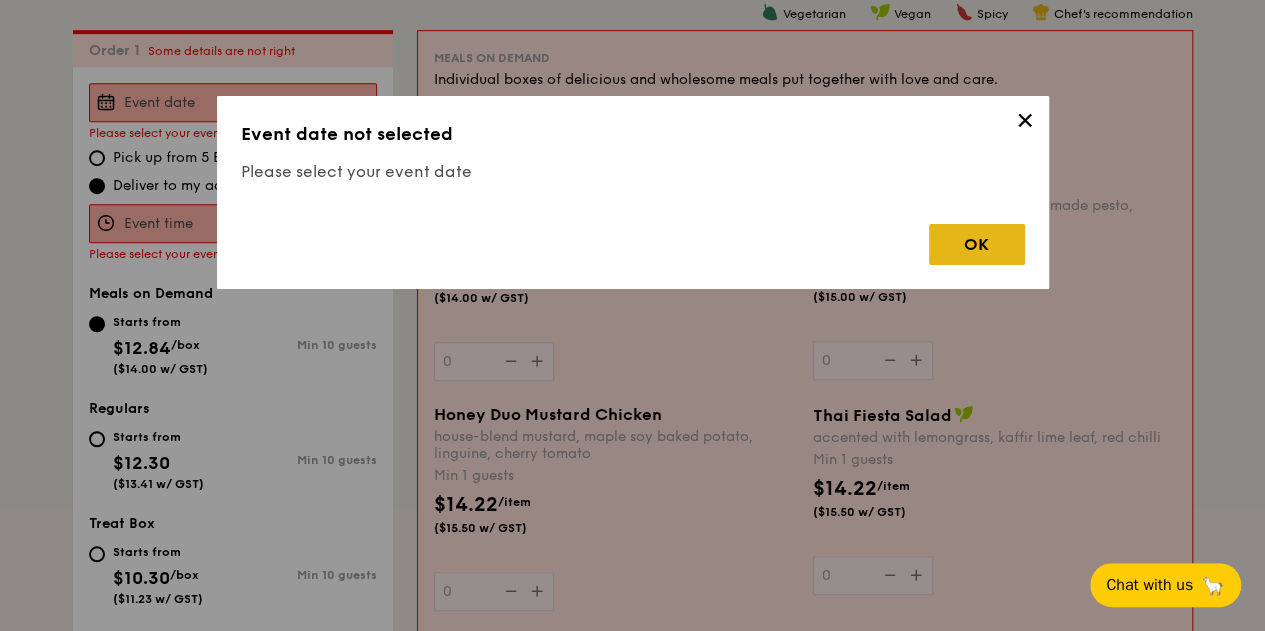 click on "OK" at bounding box center (977, 244) 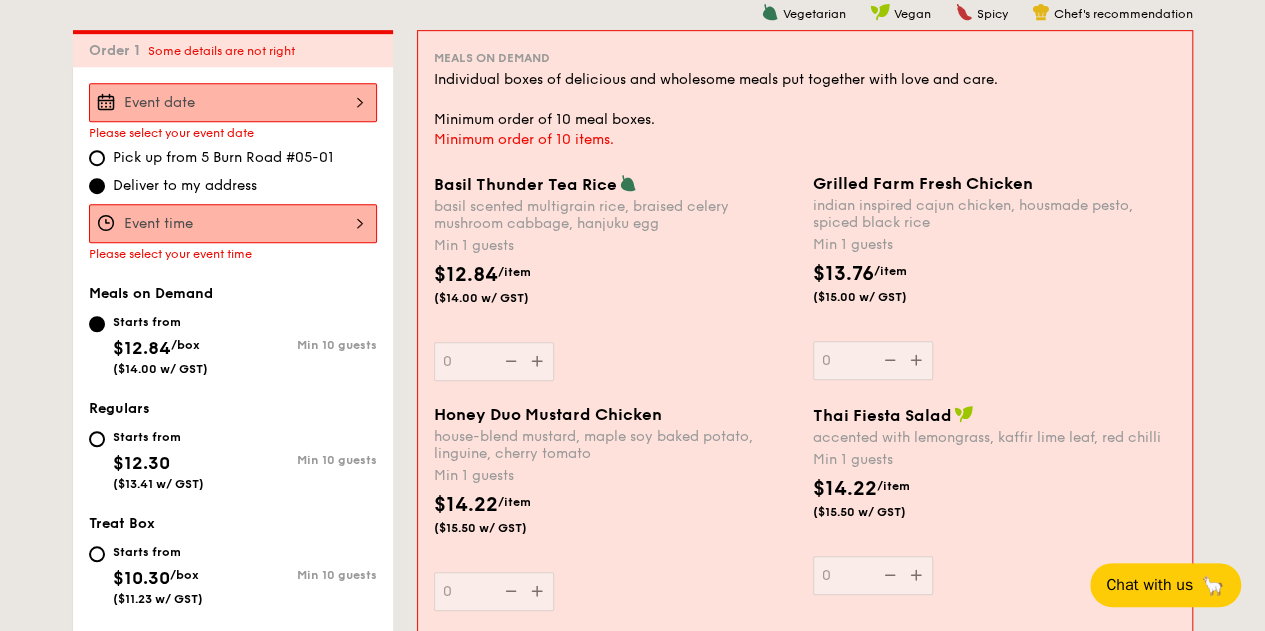 click at bounding box center (233, 223) 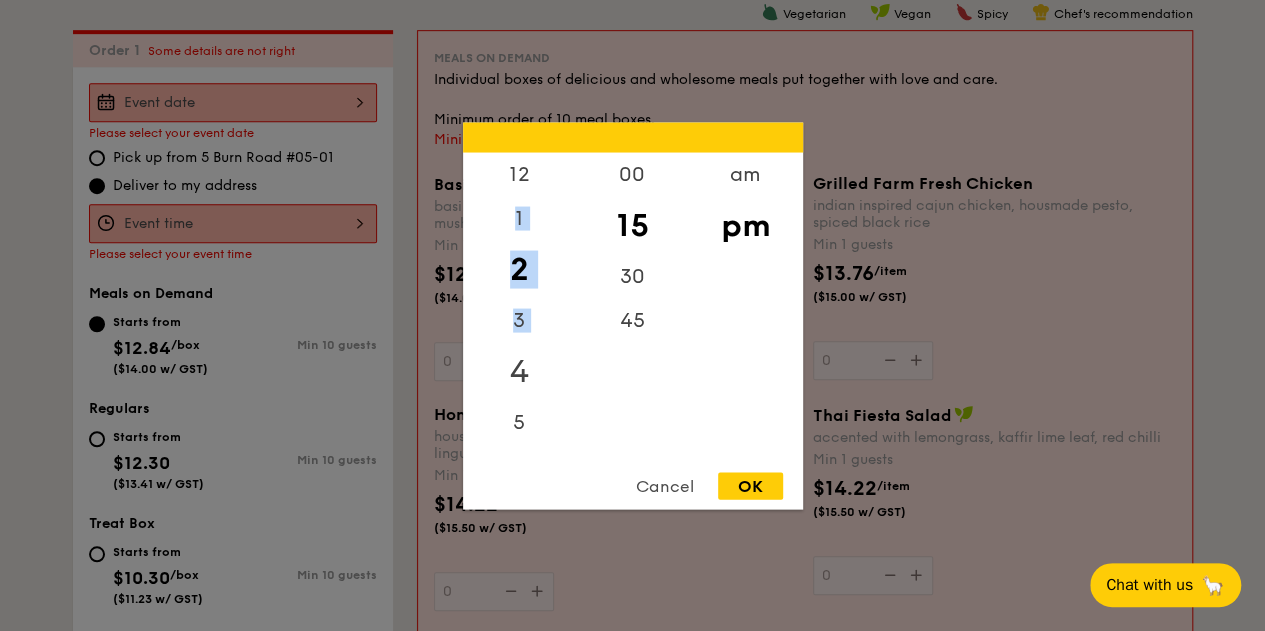 drag, startPoint x: 512, startPoint y: 247, endPoint x: 506, endPoint y: 364, distance: 117.15375 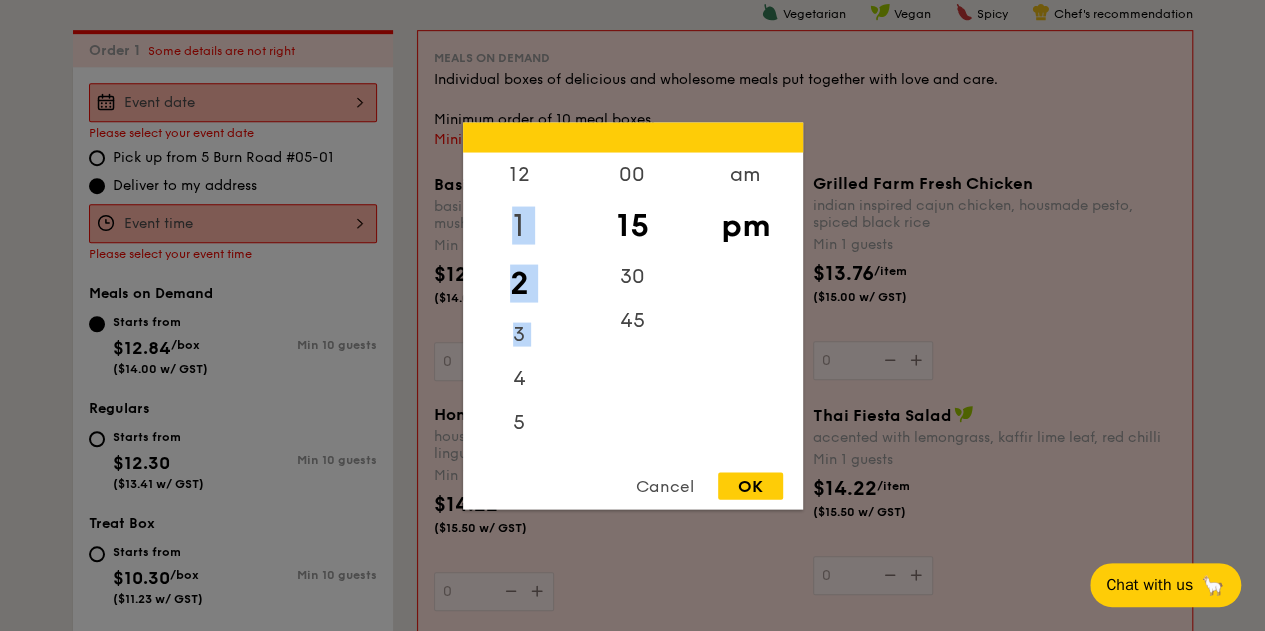 click on "1" at bounding box center [519, 225] 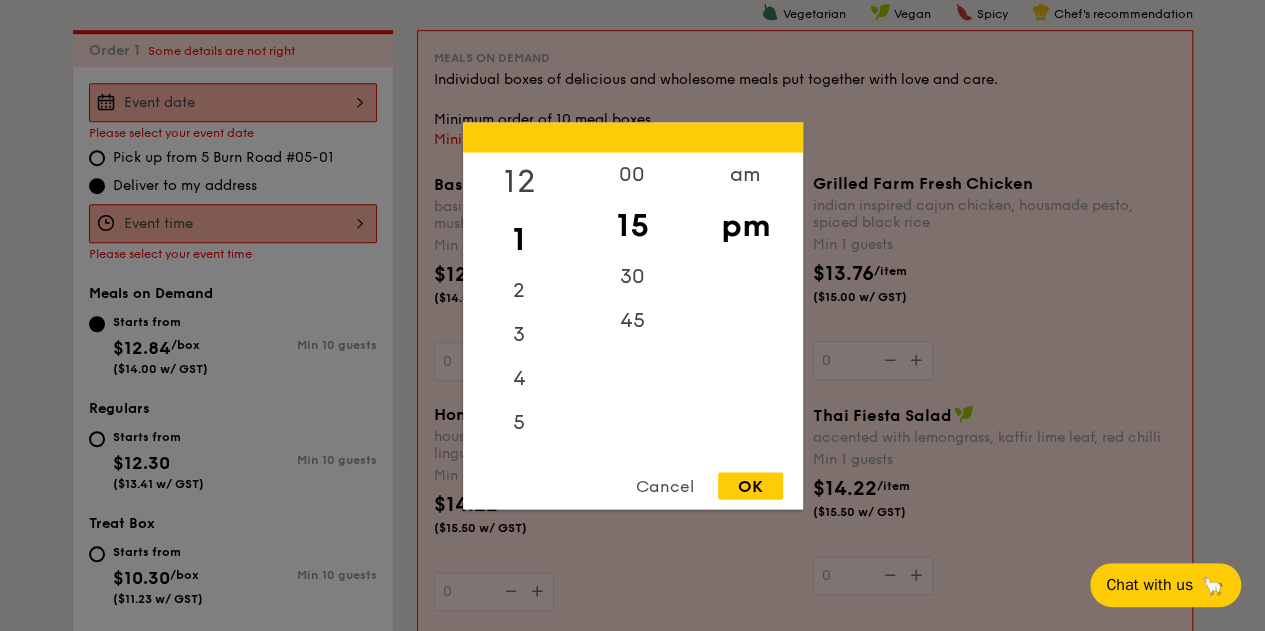click on "12" at bounding box center [519, 181] 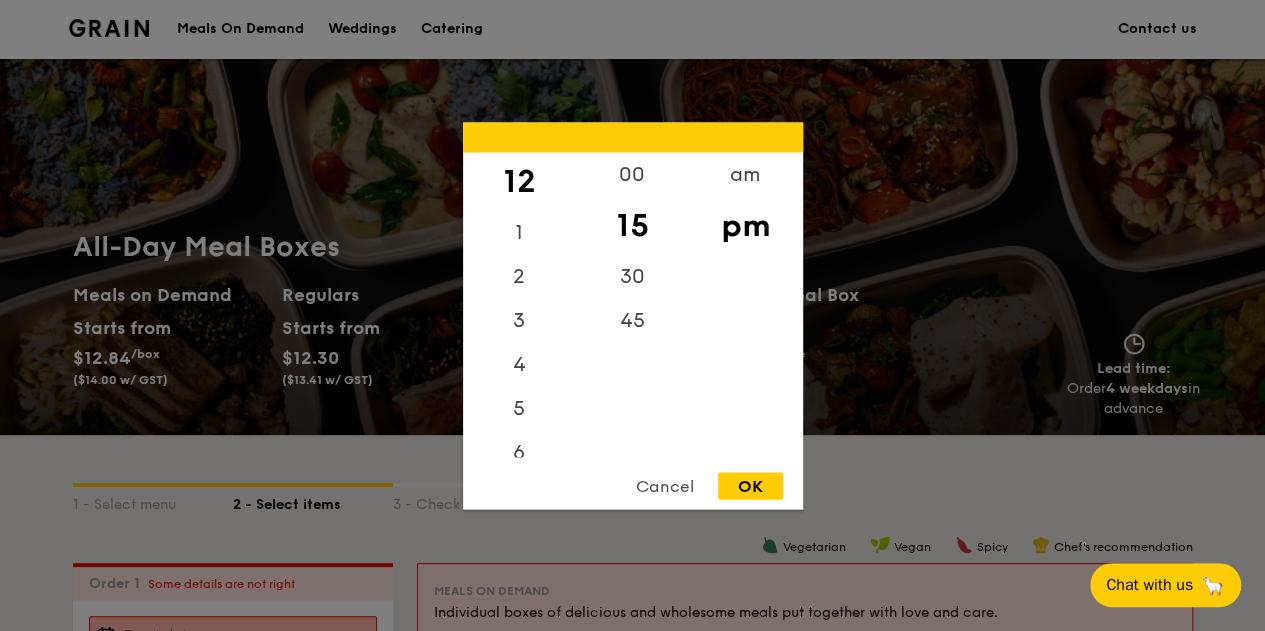 scroll, scrollTop: 0, scrollLeft: 0, axis: both 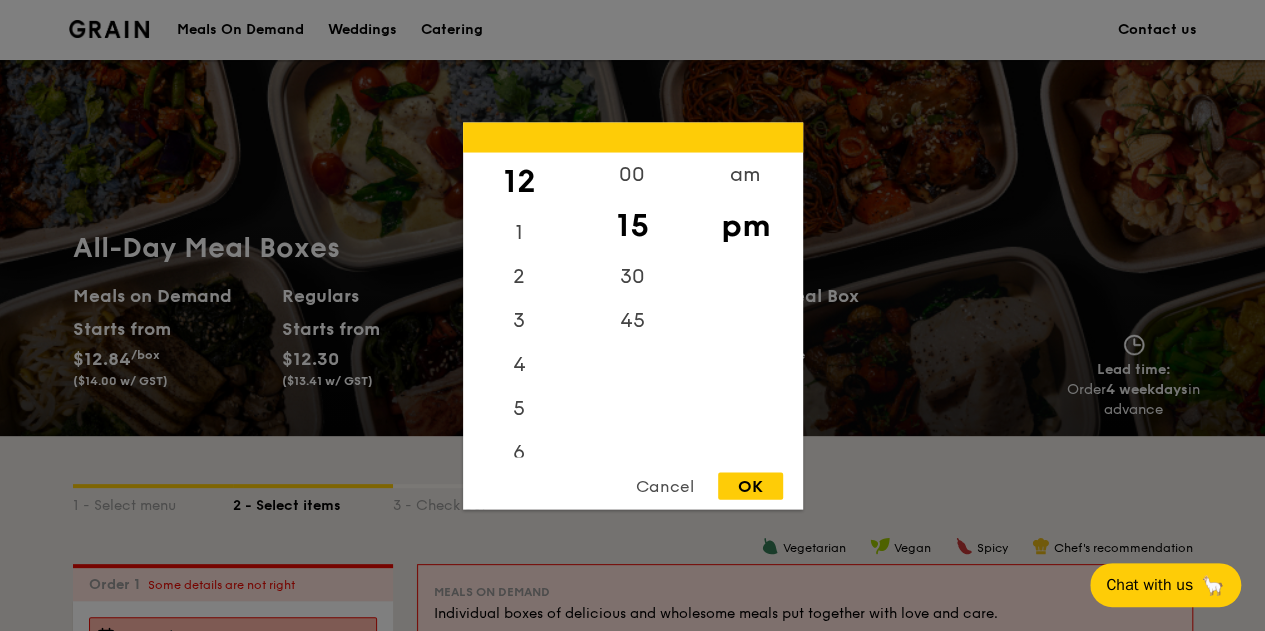 click at bounding box center (632, 315) 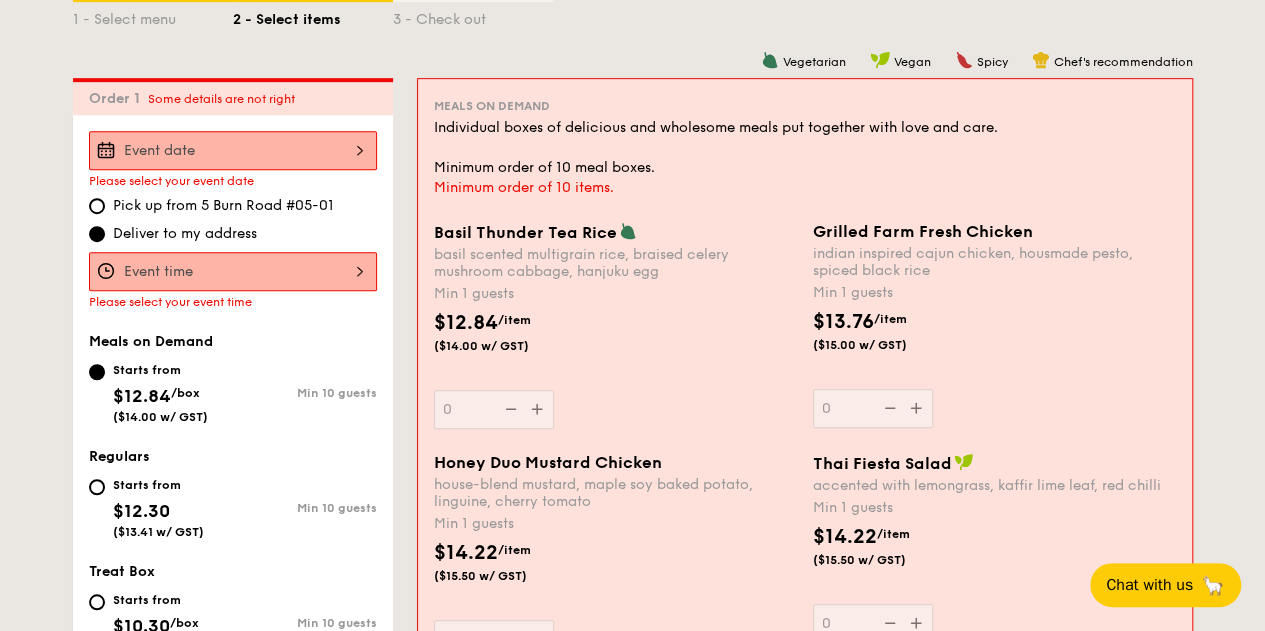 scroll, scrollTop: 600, scrollLeft: 0, axis: vertical 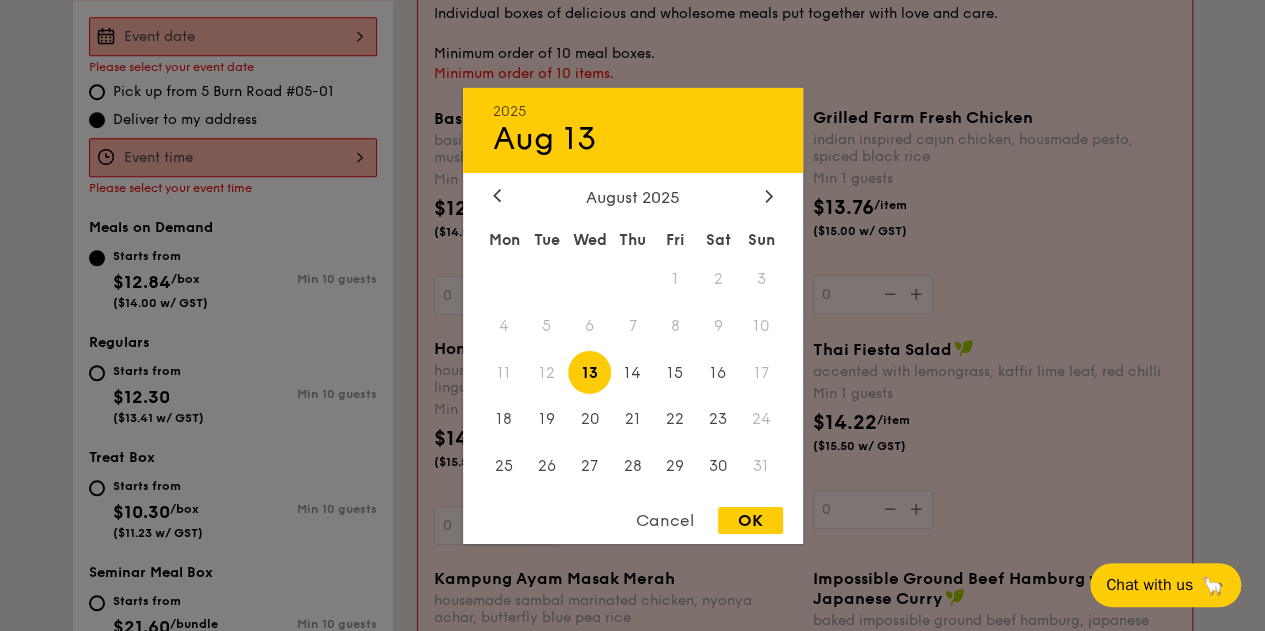 click on "2025   Aug 13       August 2025     Mon Tue Wed Thu Fri Sat Sun   1 2 3 4 5 6 7 8 9 10 11 12 13 14 15 16 17 18 19 20 21 22 23 24 25 26 27 28 29 30 31     Cancel   OK" at bounding box center [233, 36] 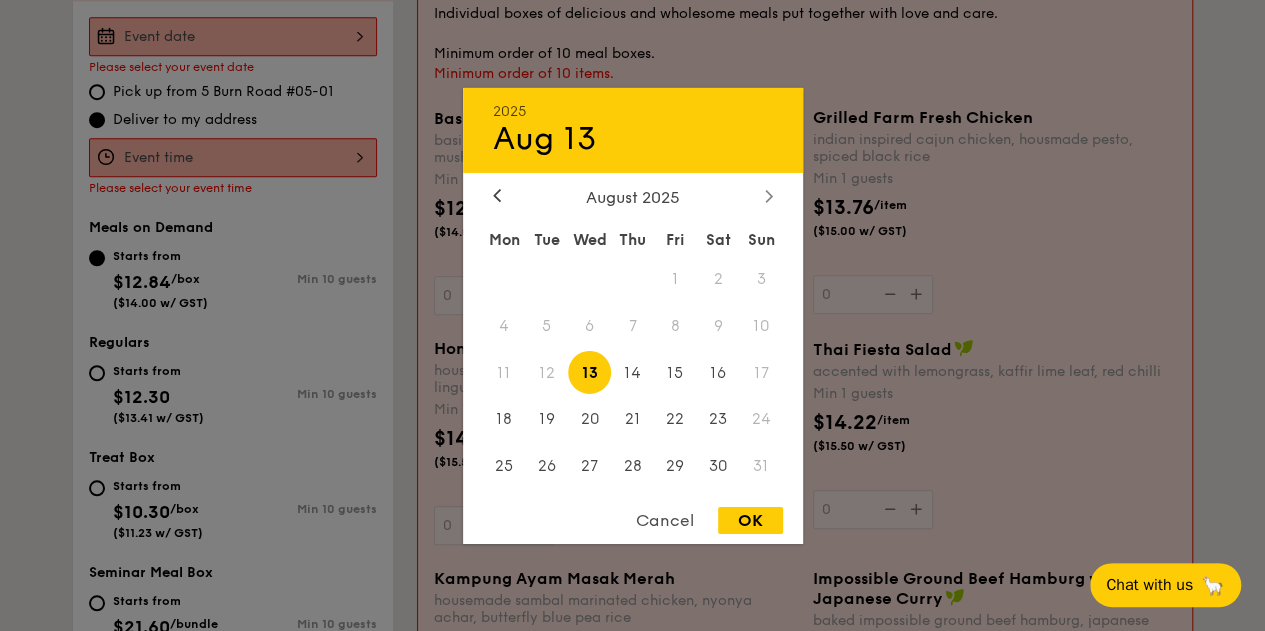 click 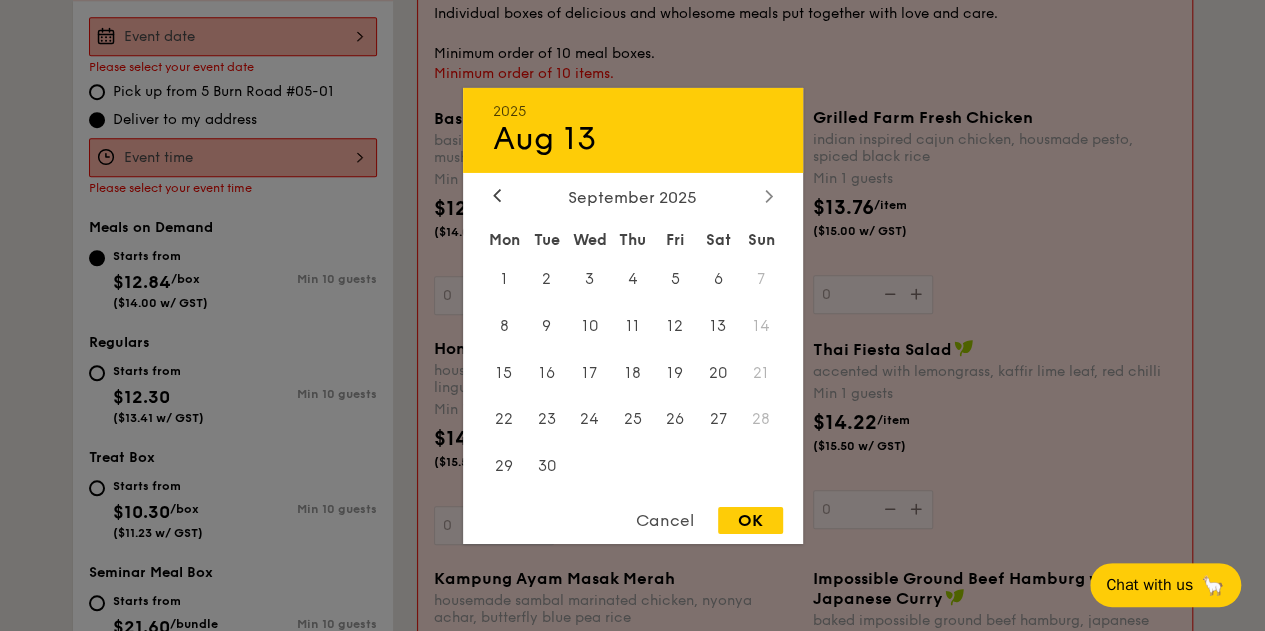 click 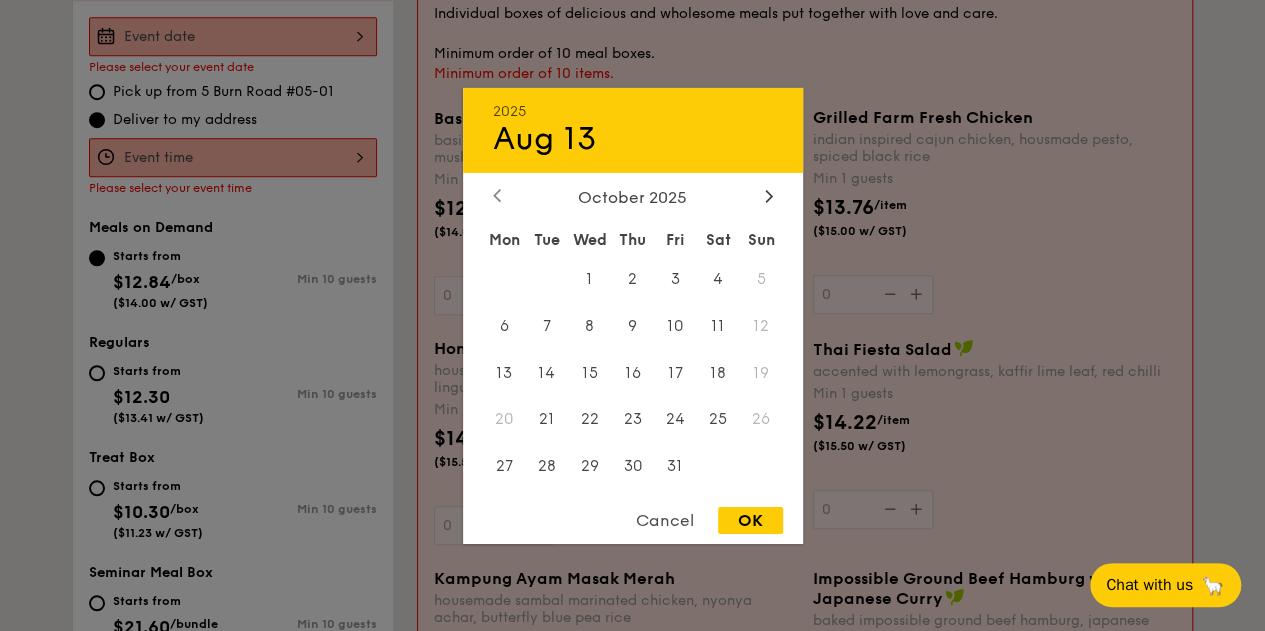 click 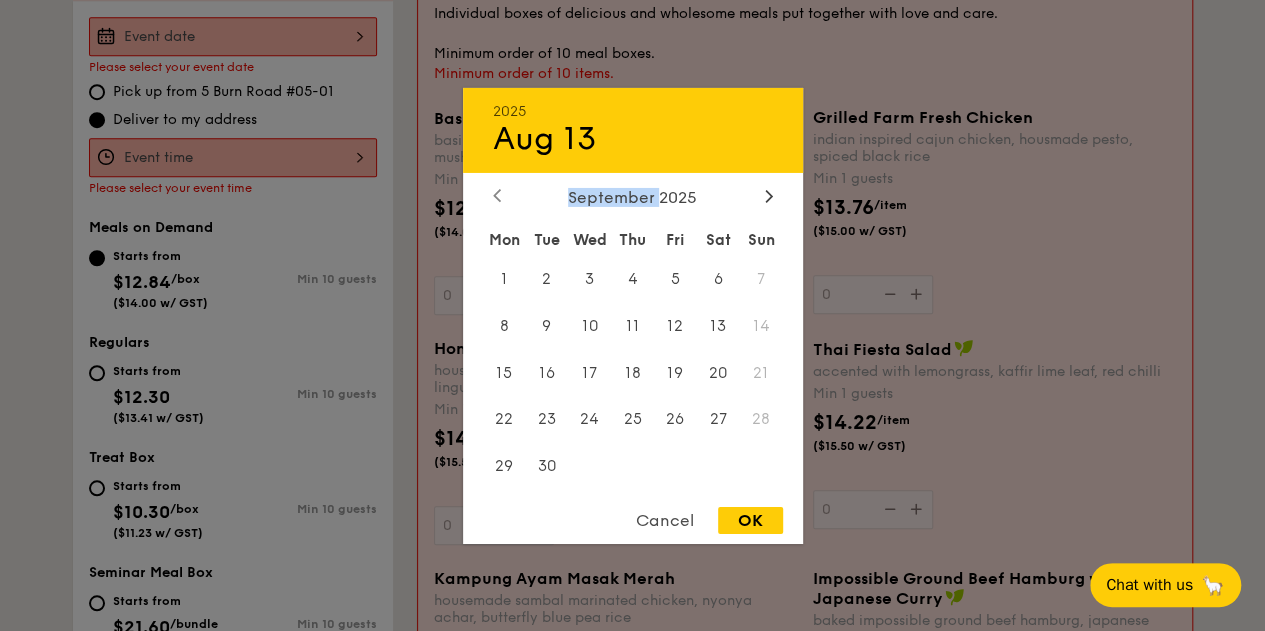 click 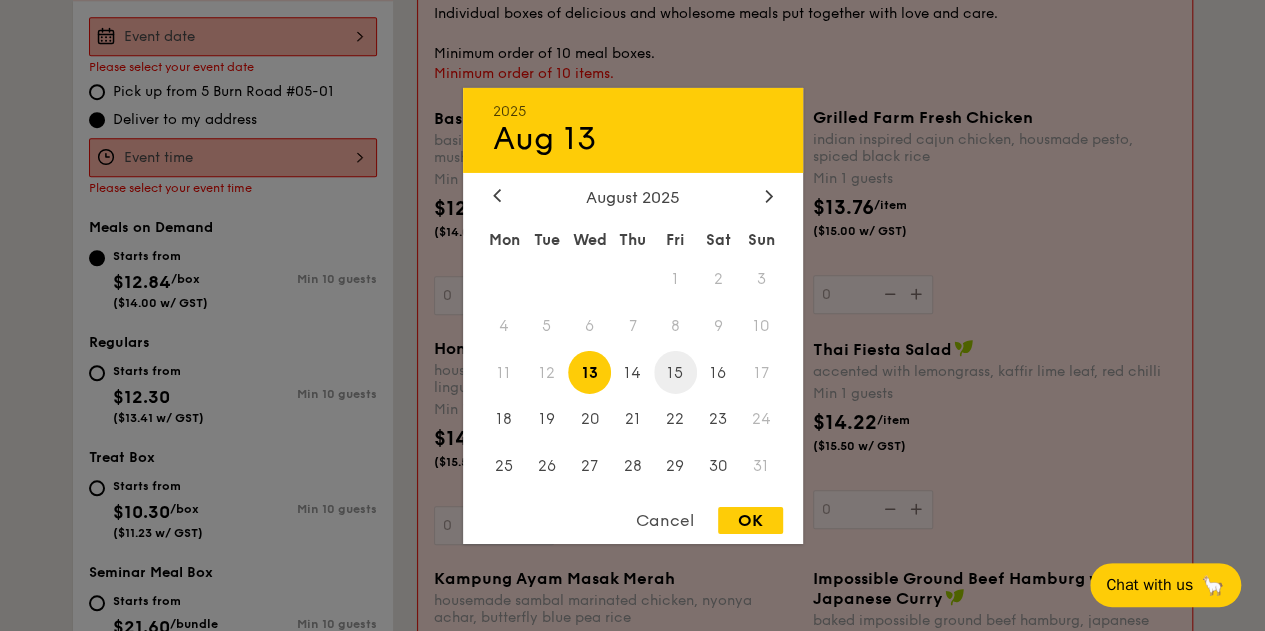 click on "15" at bounding box center [675, 372] 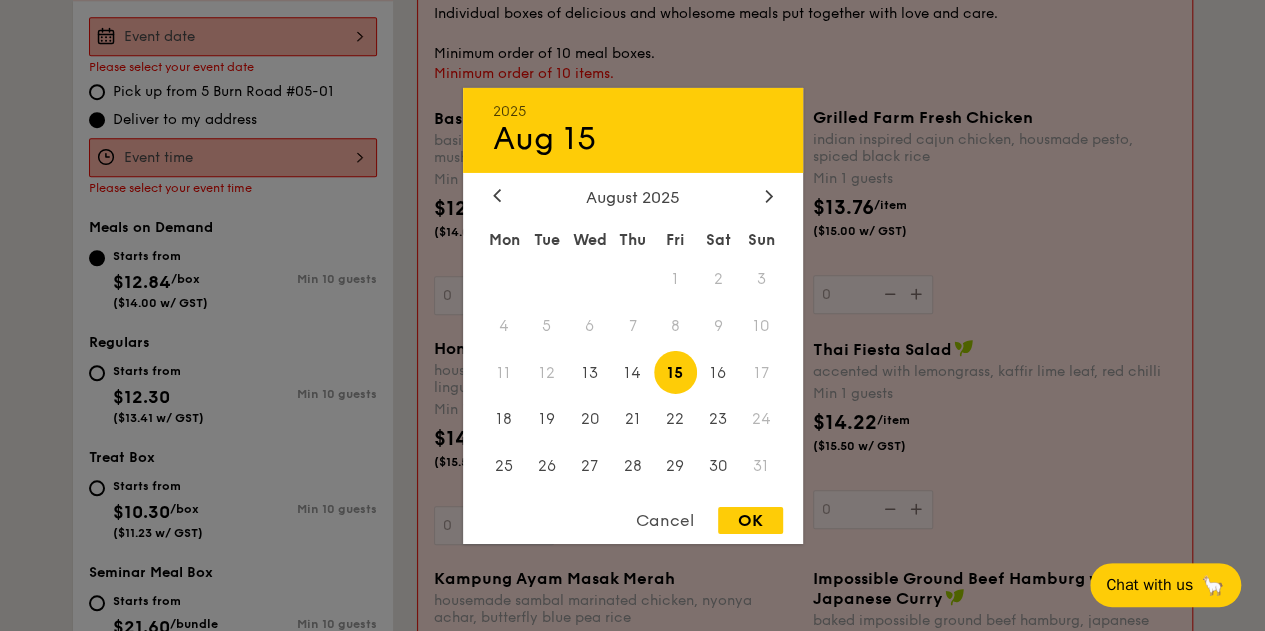 click on "OK" at bounding box center [750, 520] 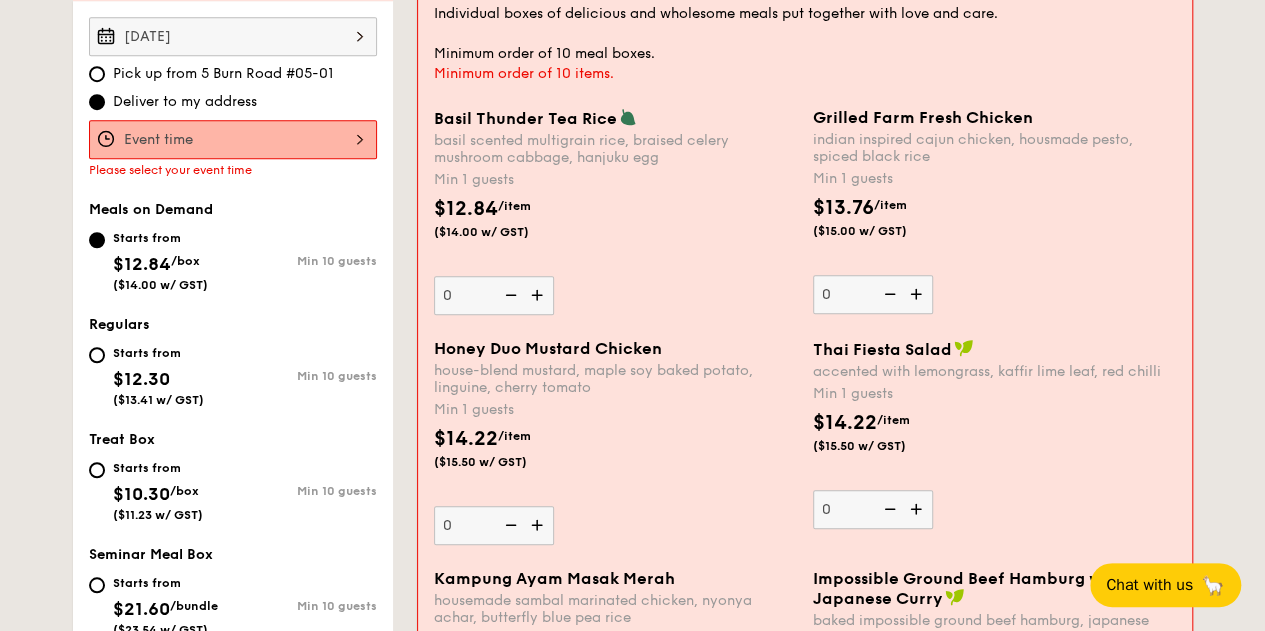 click at bounding box center [233, 139] 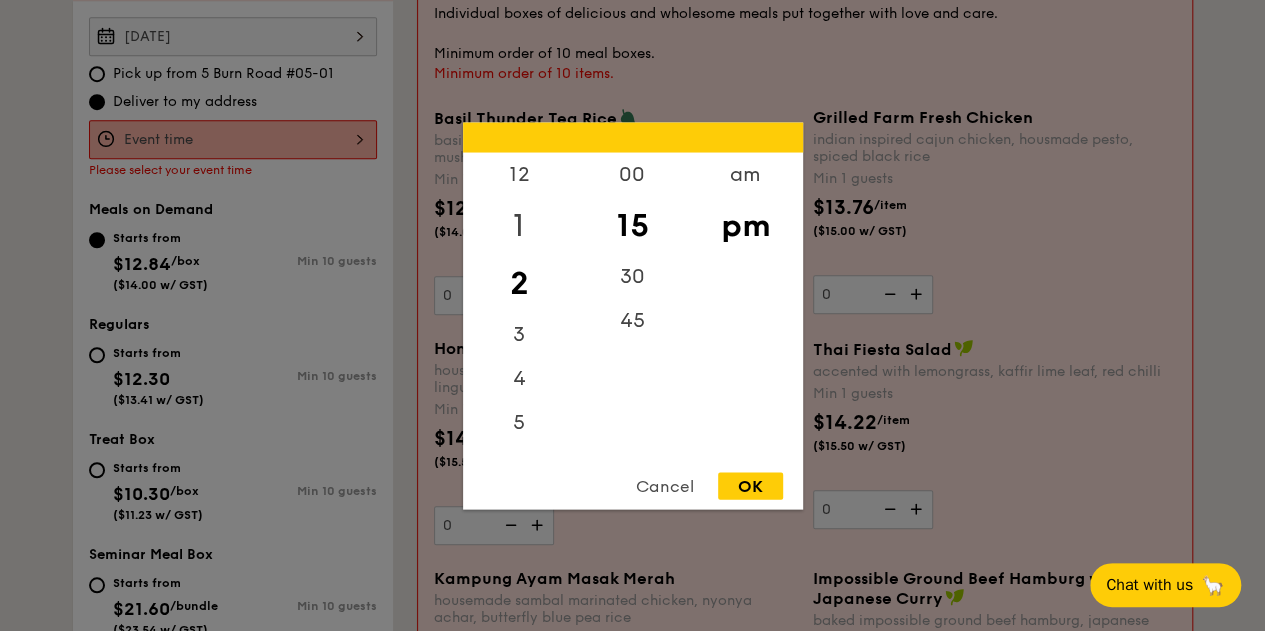 click on "1" at bounding box center (519, 225) 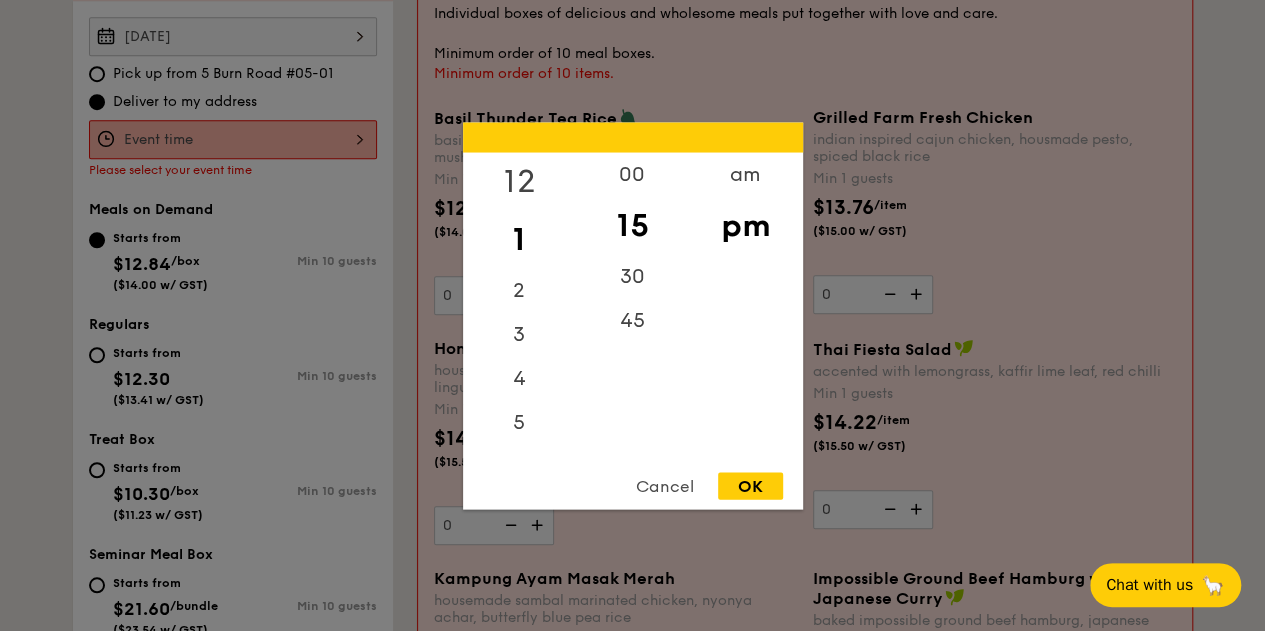 click on "12" at bounding box center [519, 181] 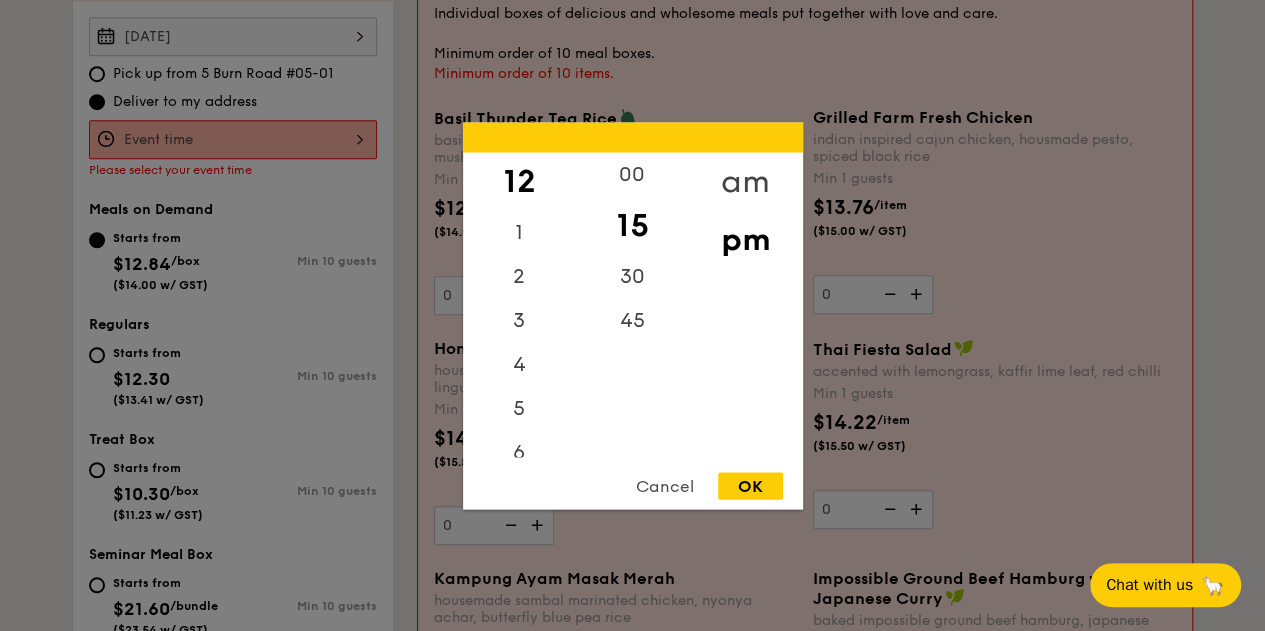 click on "am" at bounding box center (745, 181) 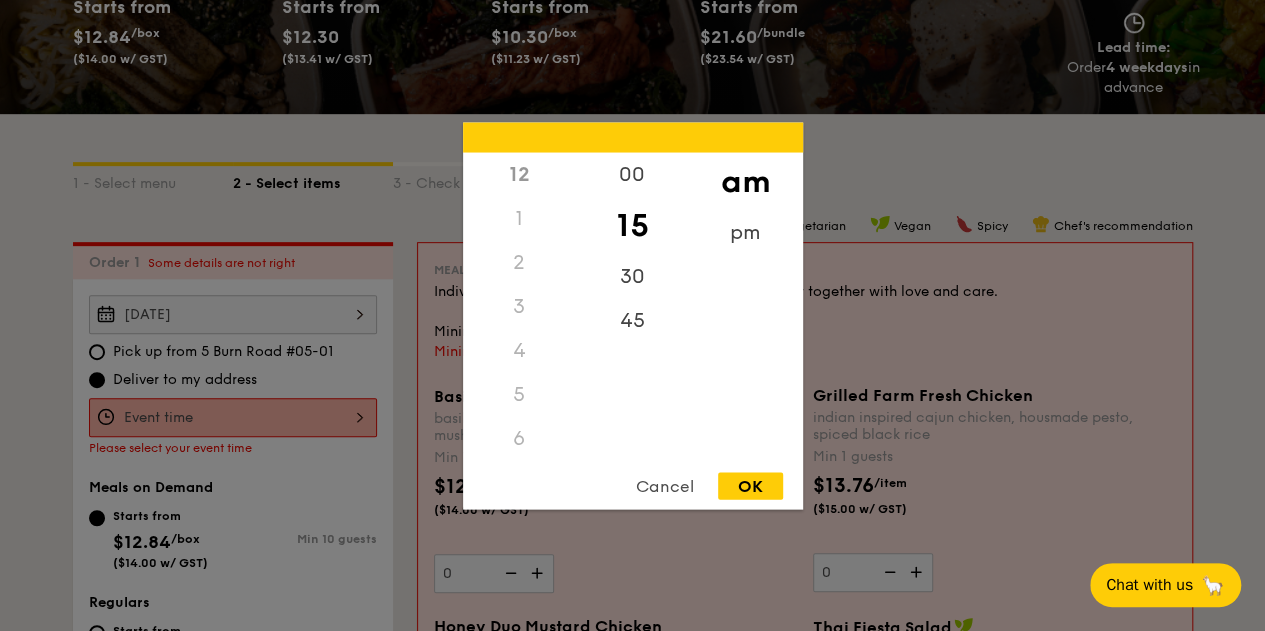 scroll, scrollTop: 300, scrollLeft: 0, axis: vertical 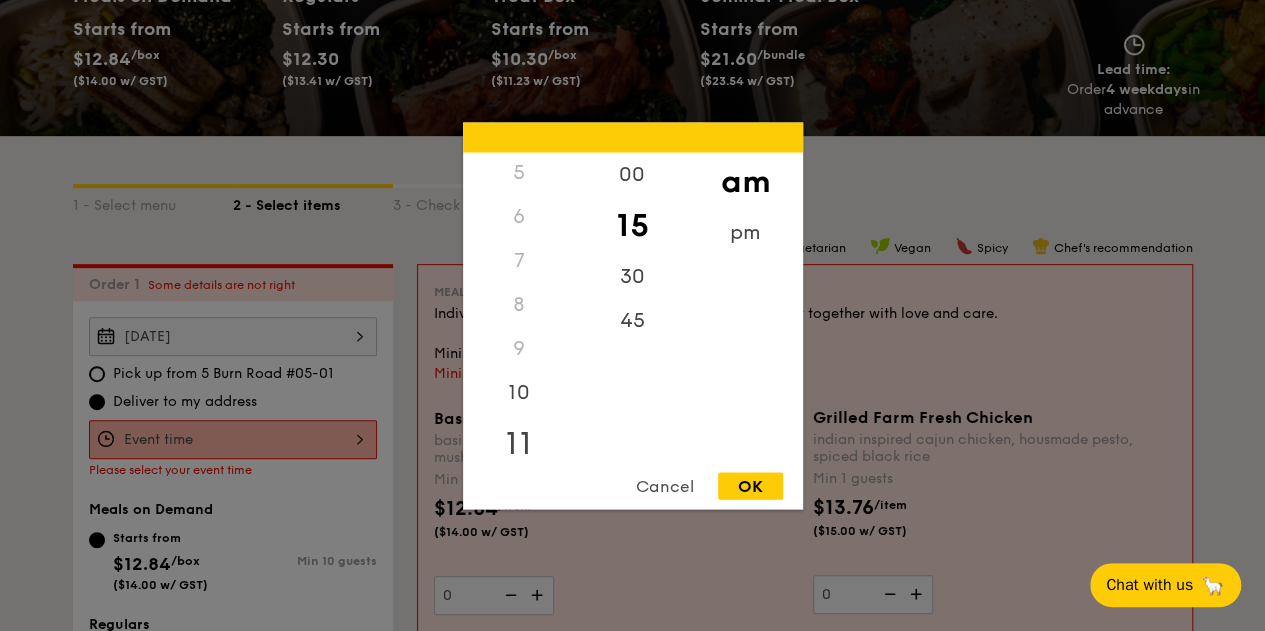 click on "11" at bounding box center (519, 443) 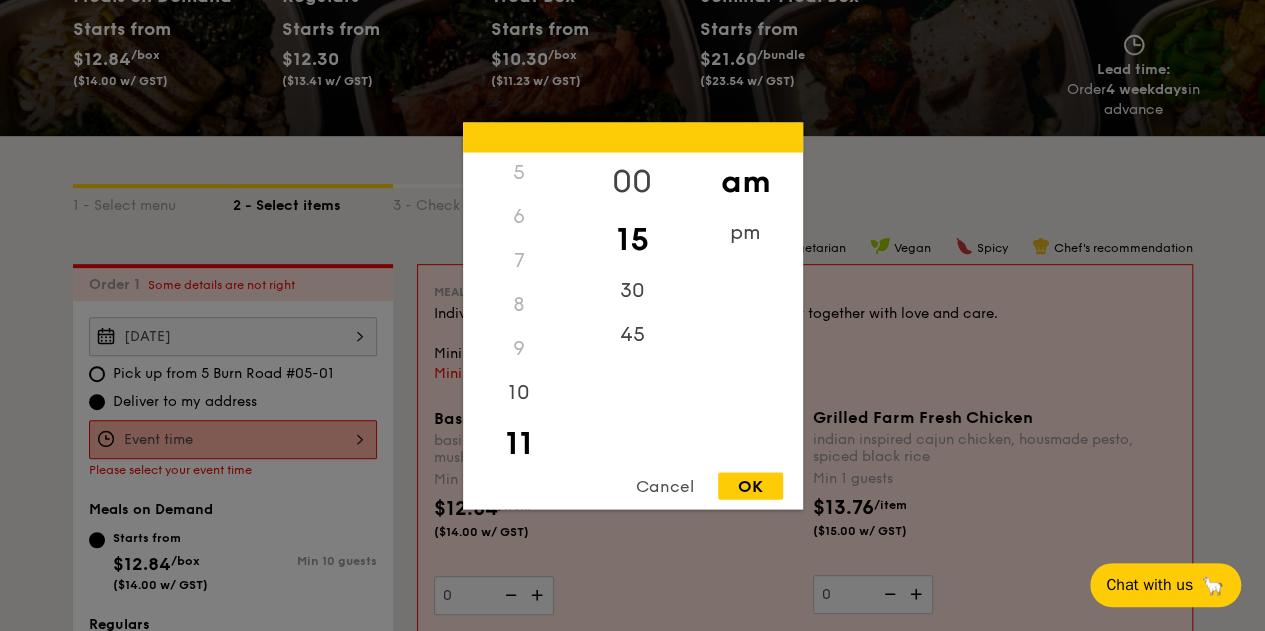 click on "00" at bounding box center [632, 181] 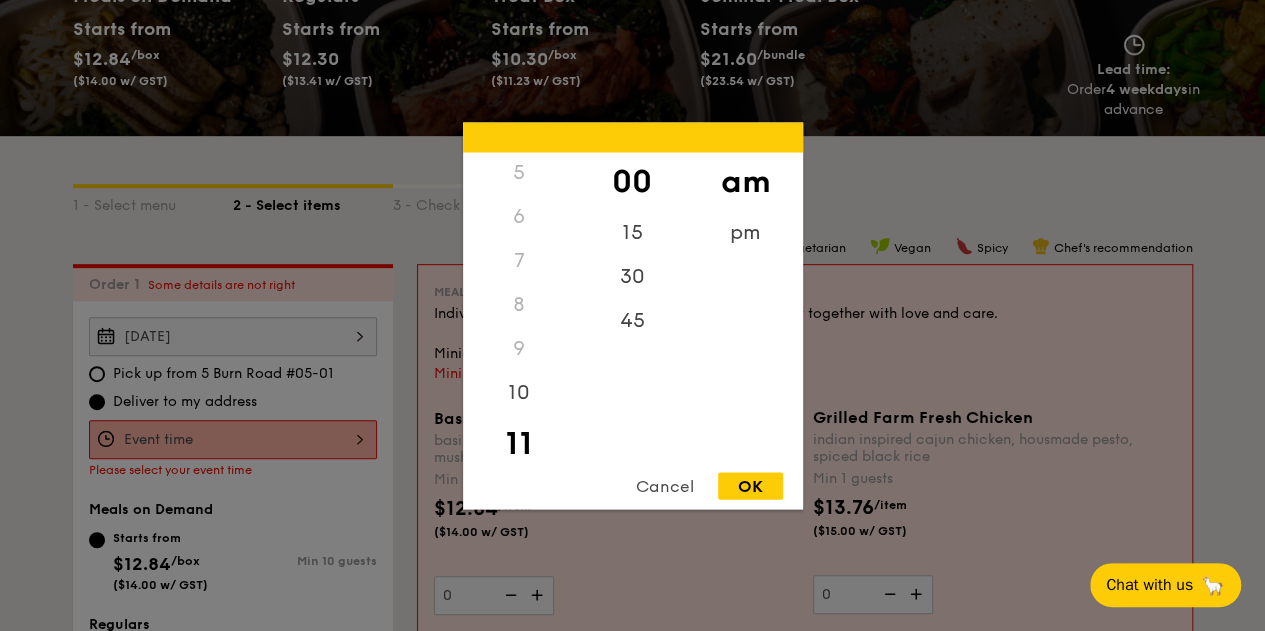 click on "OK" at bounding box center [750, 485] 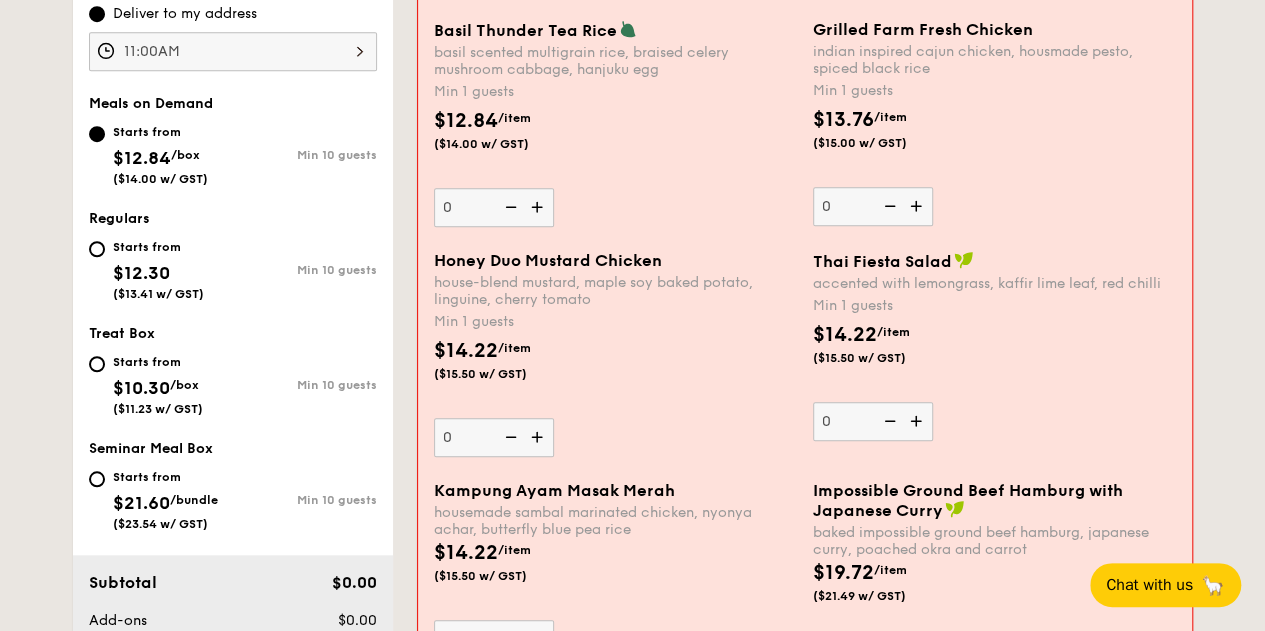 scroll, scrollTop: 700, scrollLeft: 0, axis: vertical 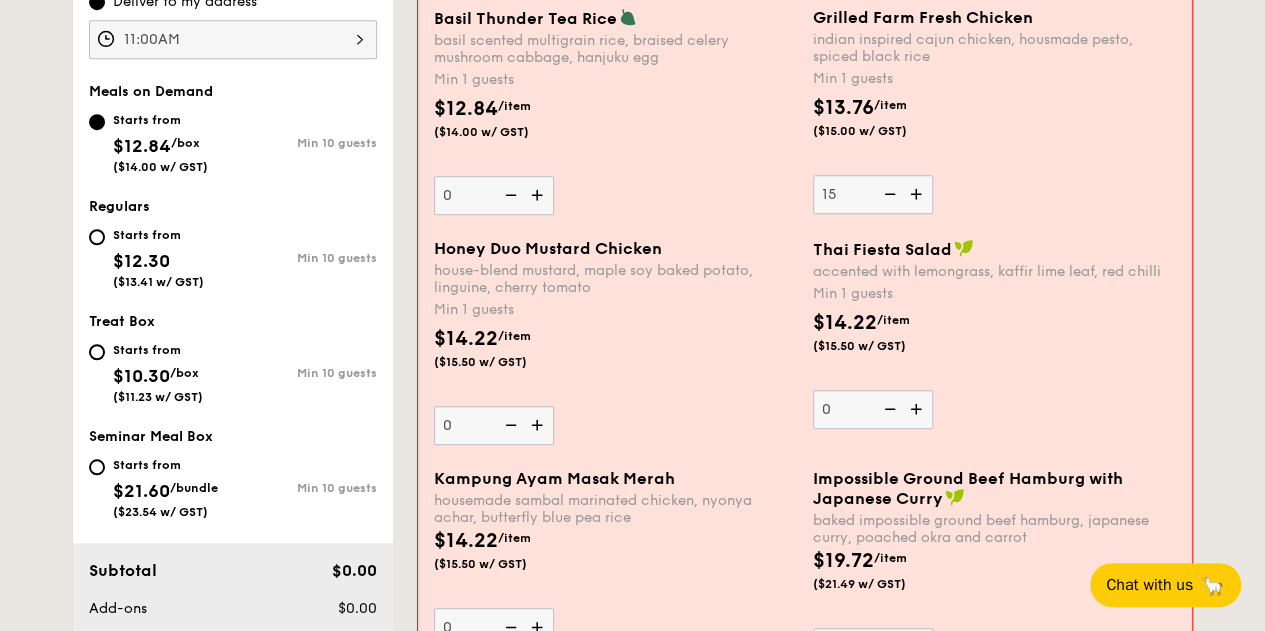 type on "15" 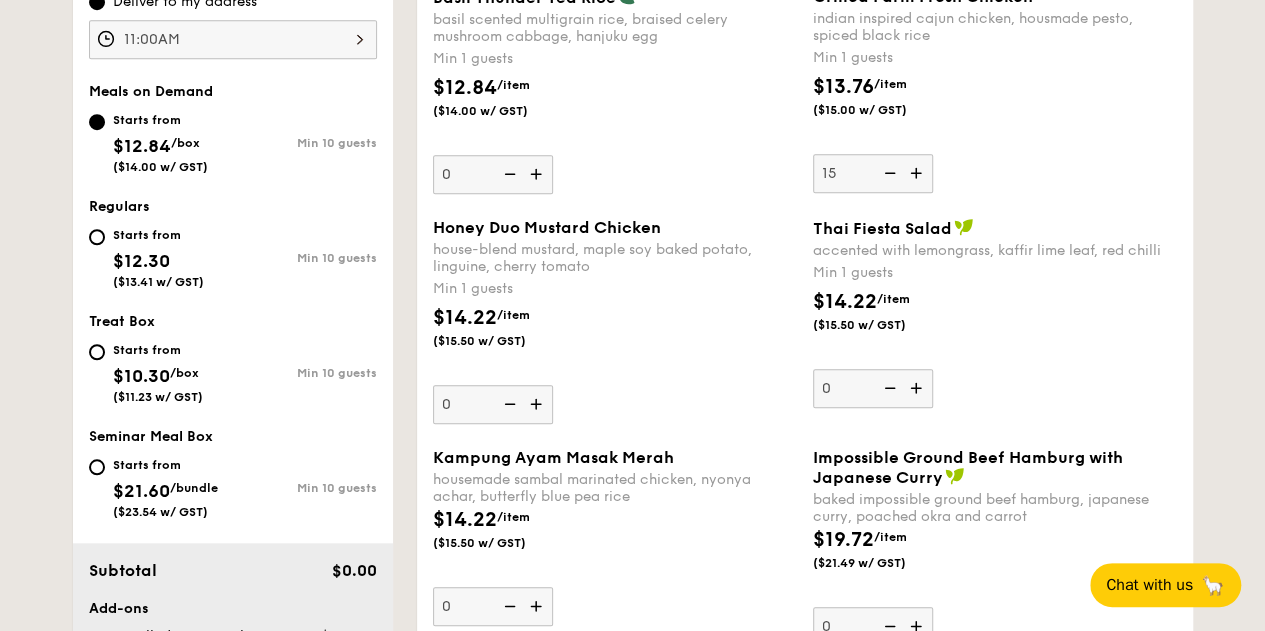click on "Grilled Farm Fresh Chicken indian inspired cajun chicken, housmade pesto, spiced black rice
Min 1 guests
$13.76
/item
($15.00 w/ GST)
15" at bounding box center (995, 90) 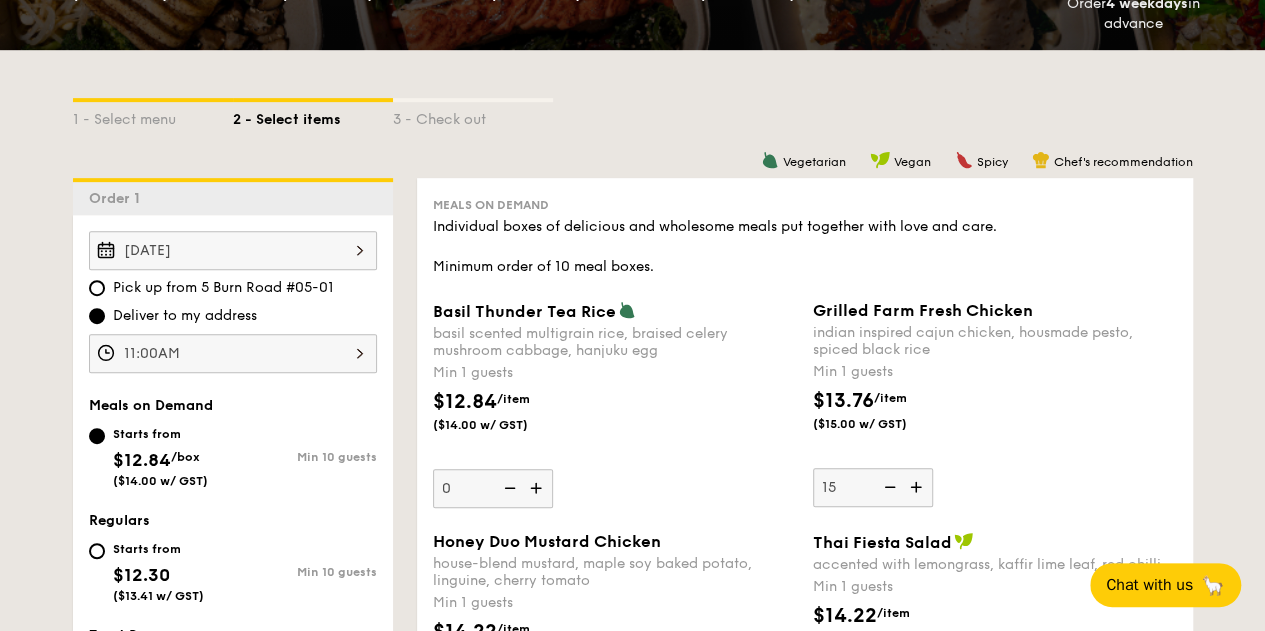scroll, scrollTop: 300, scrollLeft: 0, axis: vertical 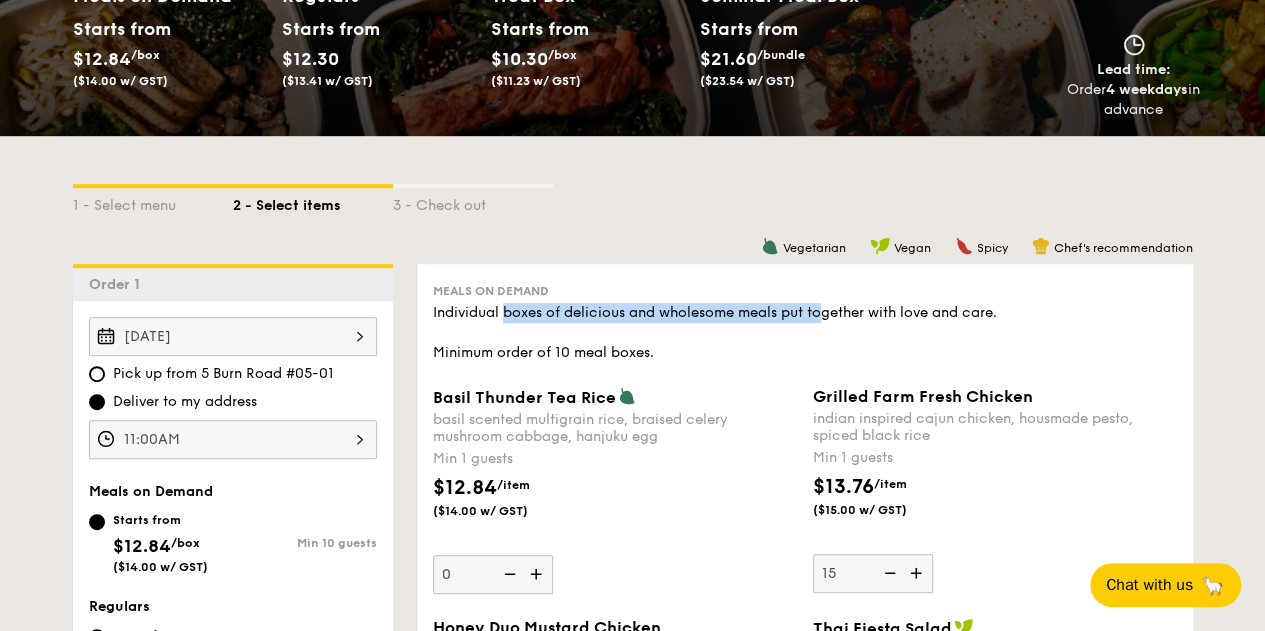drag, startPoint x: 502, startPoint y: 319, endPoint x: 825, endPoint y: 308, distance: 323.18726 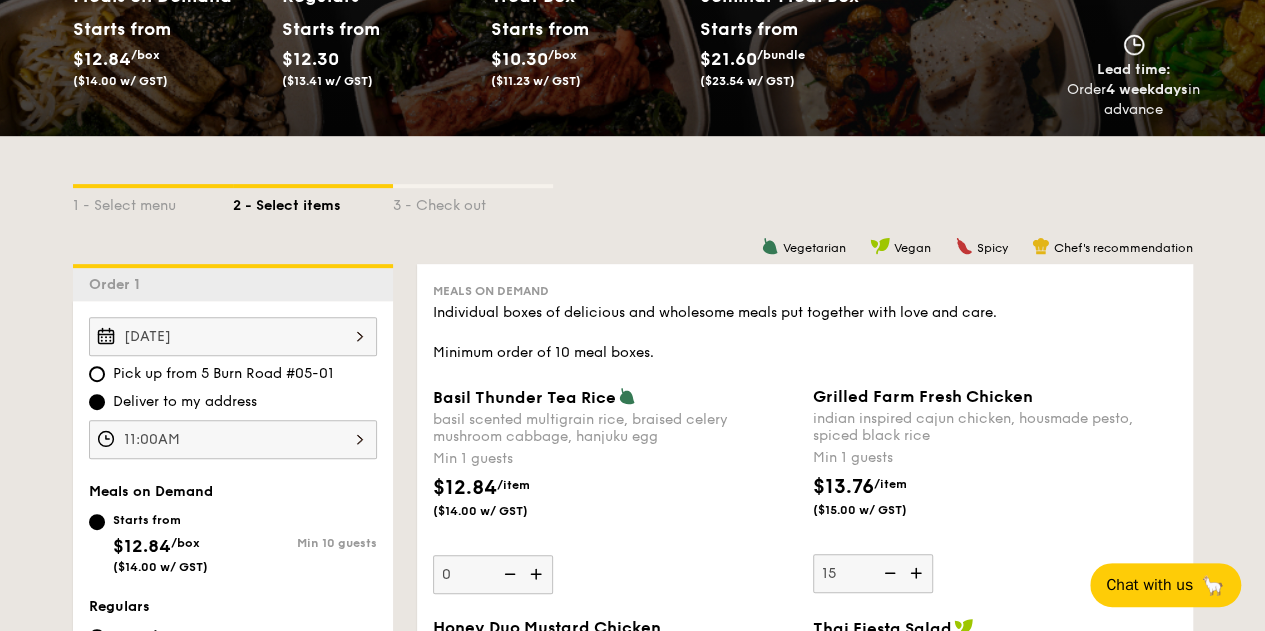 click on "Individual boxes of delicious and wholesome meals put together with love and care. Minimum order of 10 meal boxes." at bounding box center (805, 333) 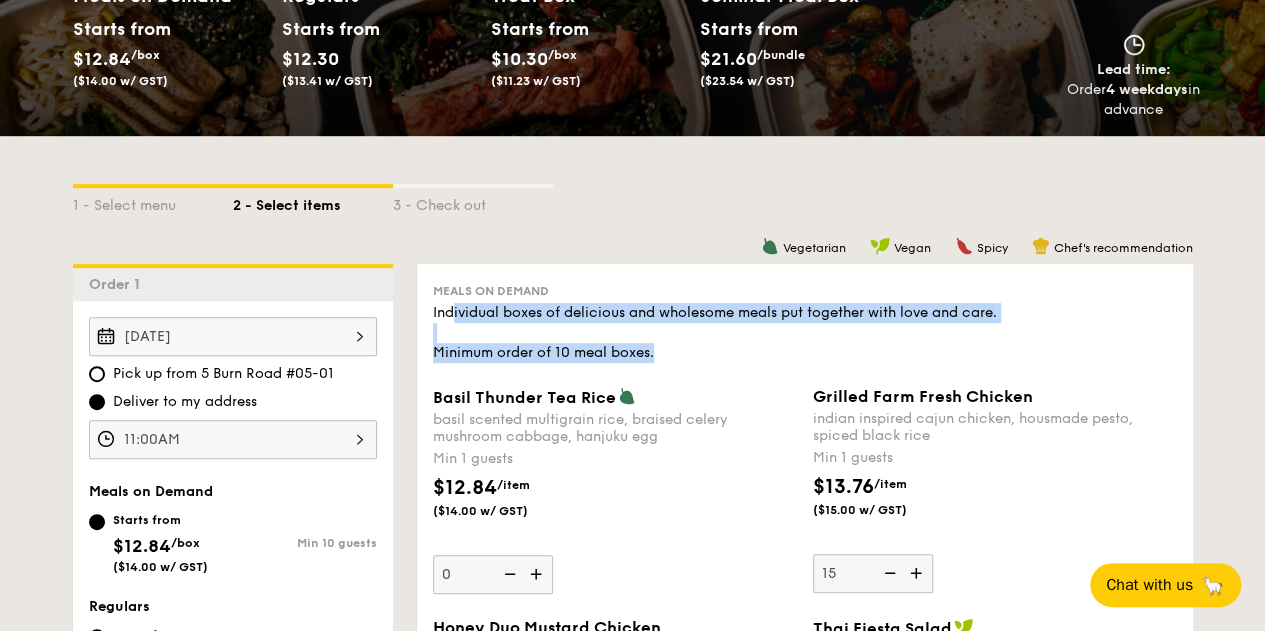 drag, startPoint x: 704, startPoint y: 345, endPoint x: 453, endPoint y: 307, distance: 253.8602 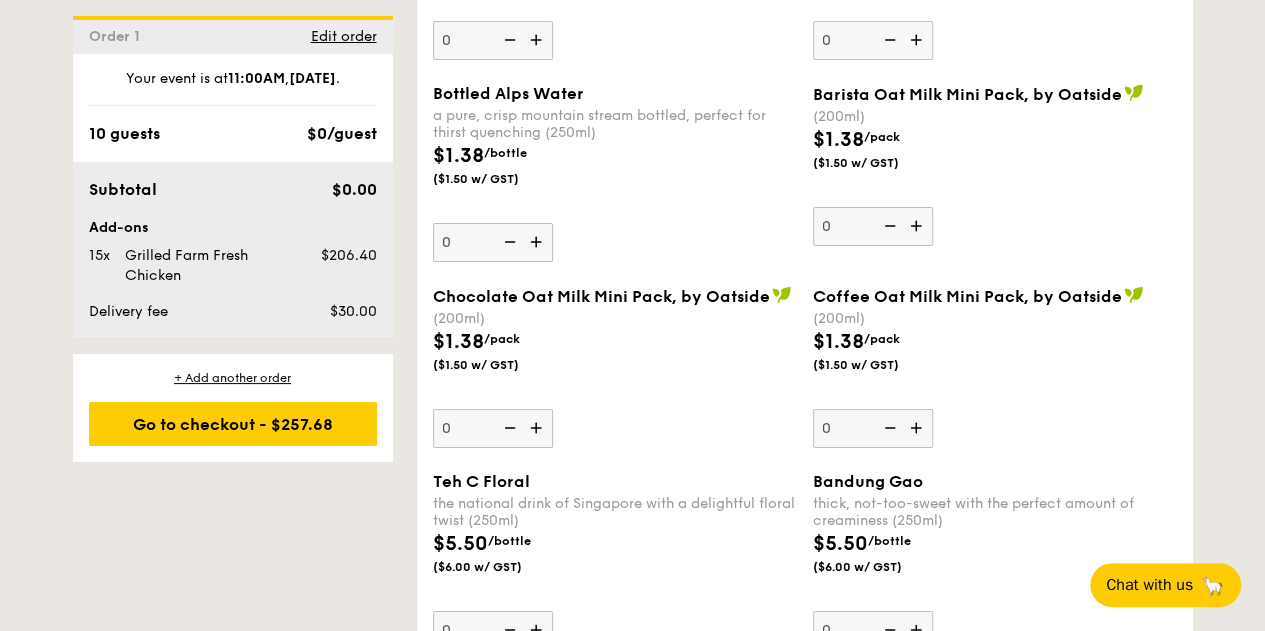 scroll, scrollTop: 3400, scrollLeft: 0, axis: vertical 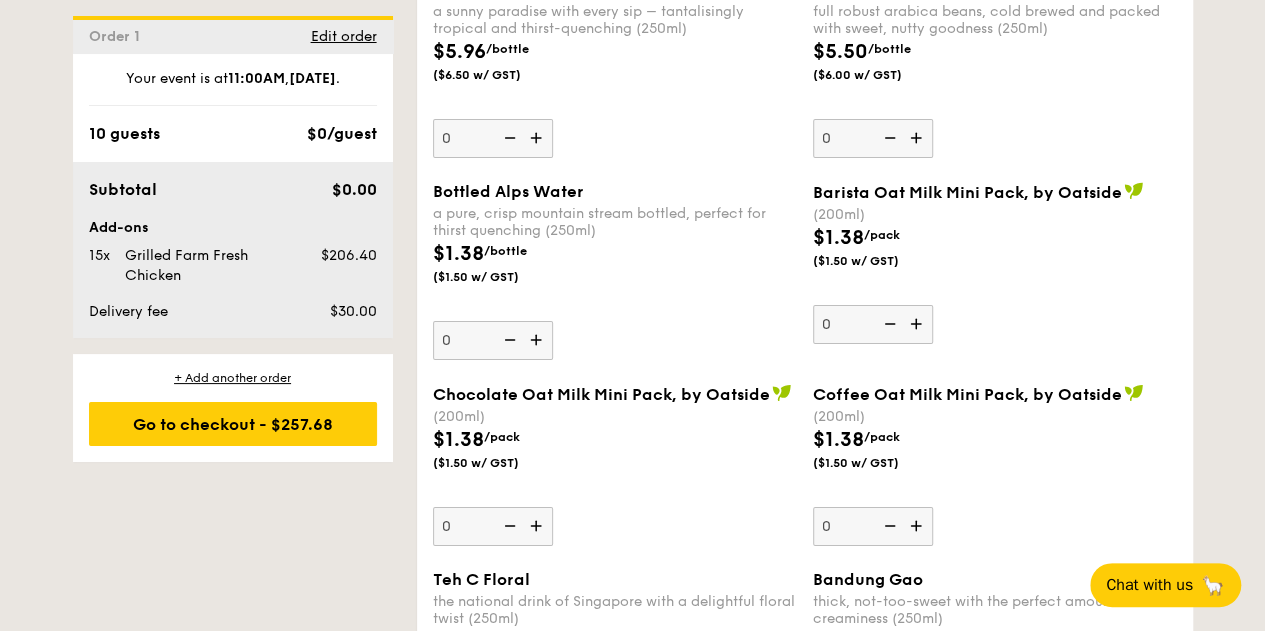 click at bounding box center [538, 340] 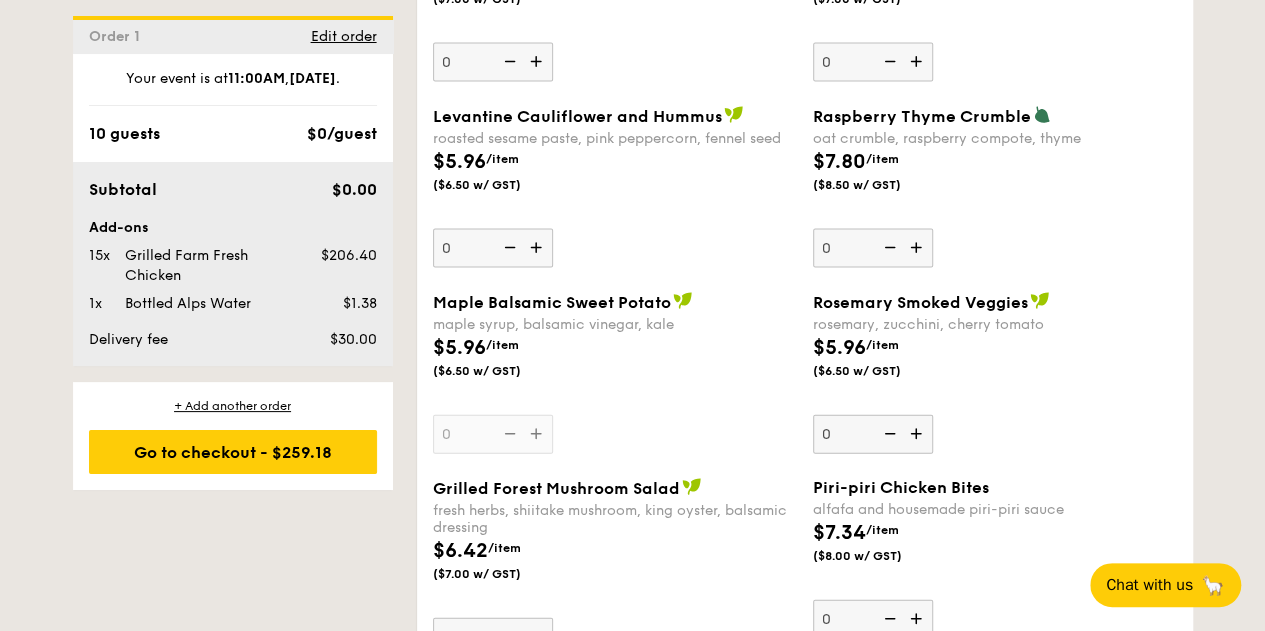 scroll, scrollTop: 1500, scrollLeft: 0, axis: vertical 